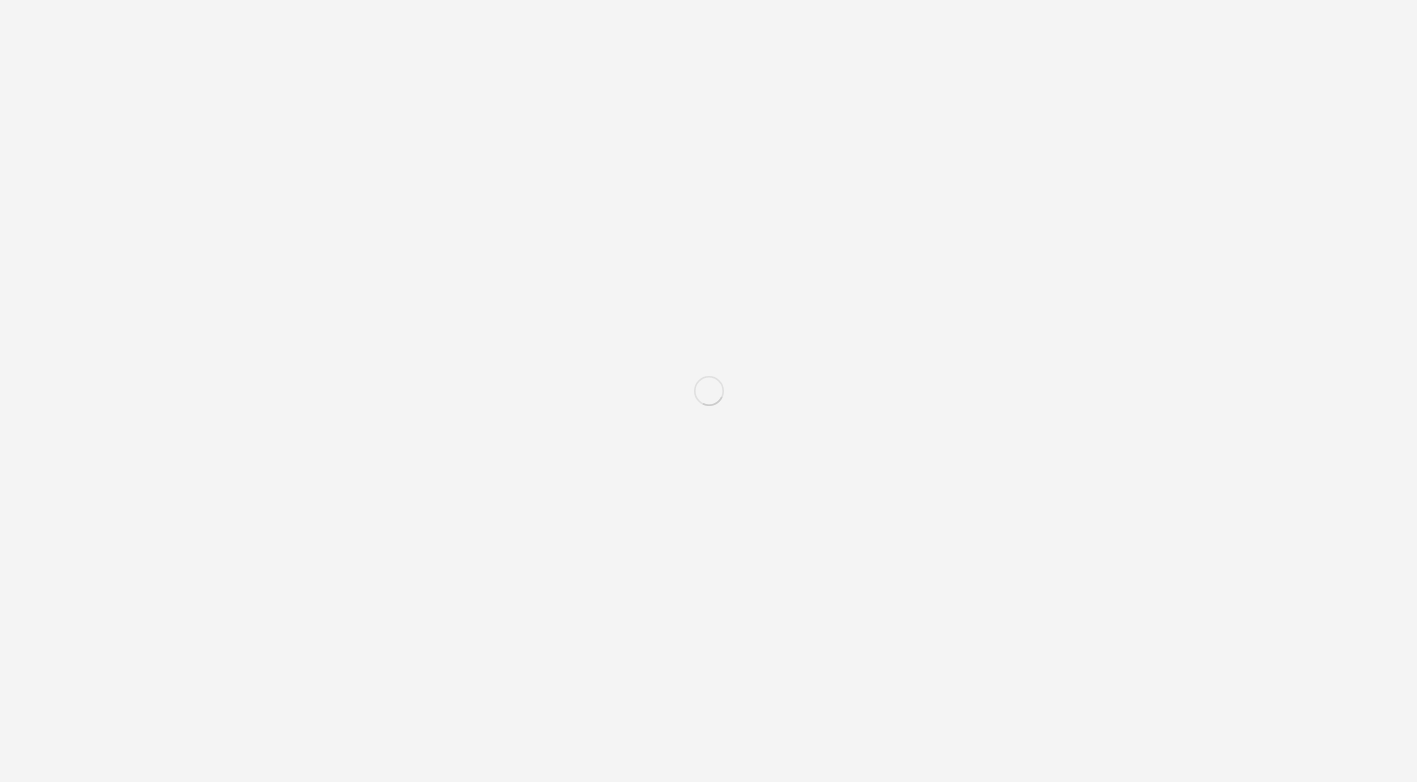 scroll, scrollTop: 0, scrollLeft: 0, axis: both 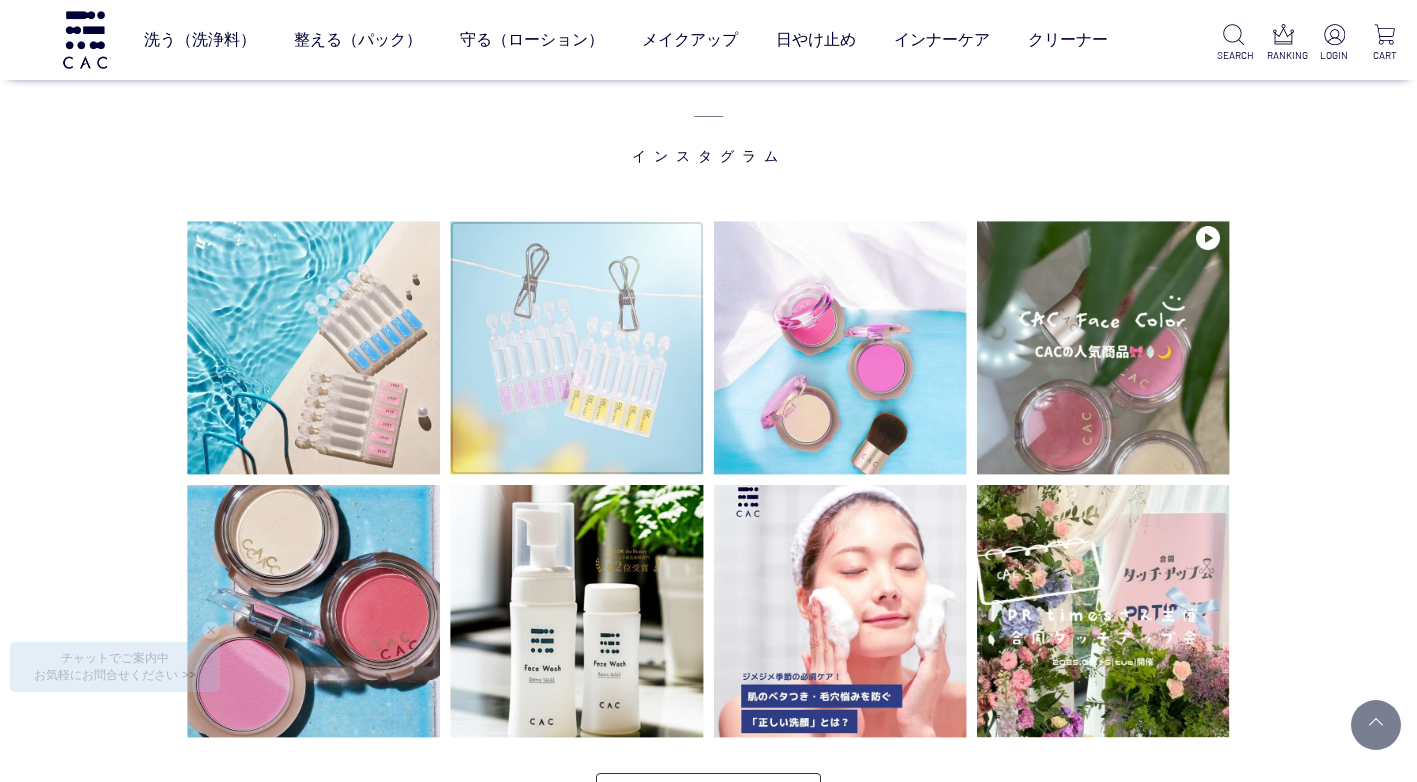 drag, startPoint x: 619, startPoint y: 367, endPoint x: 654, endPoint y: 392, distance: 43.011627 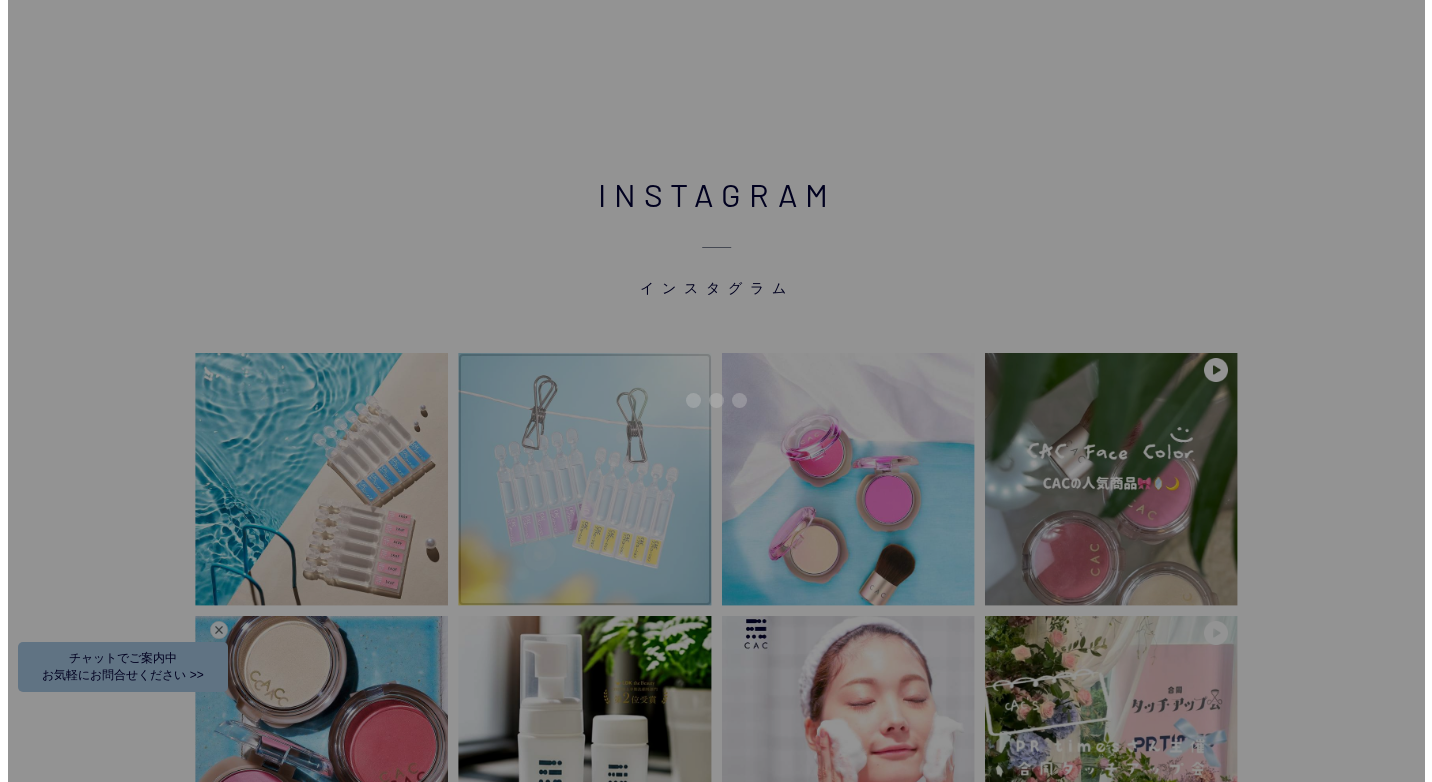 scroll, scrollTop: 0, scrollLeft: 0, axis: both 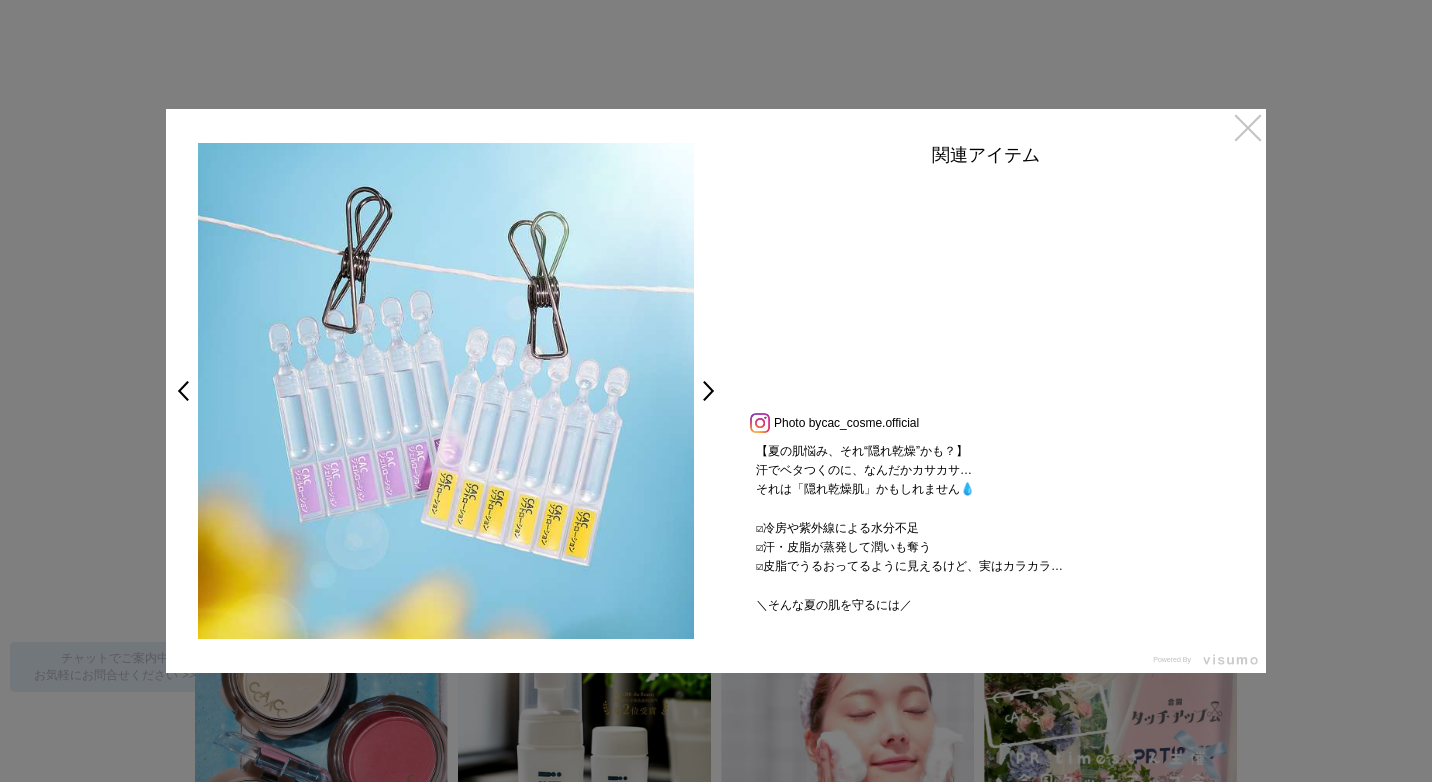 click on "×" at bounding box center (1248, 127) 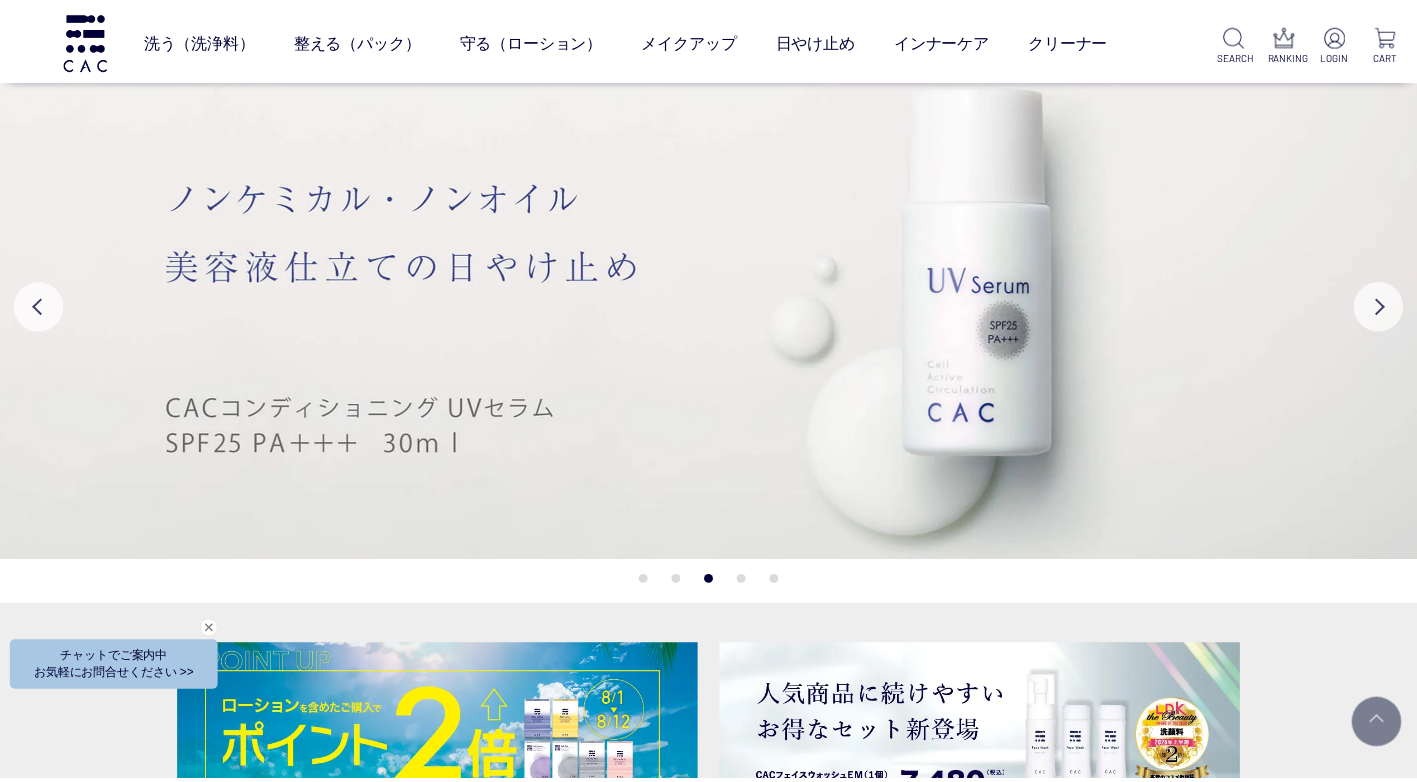scroll, scrollTop: 4500, scrollLeft: 0, axis: vertical 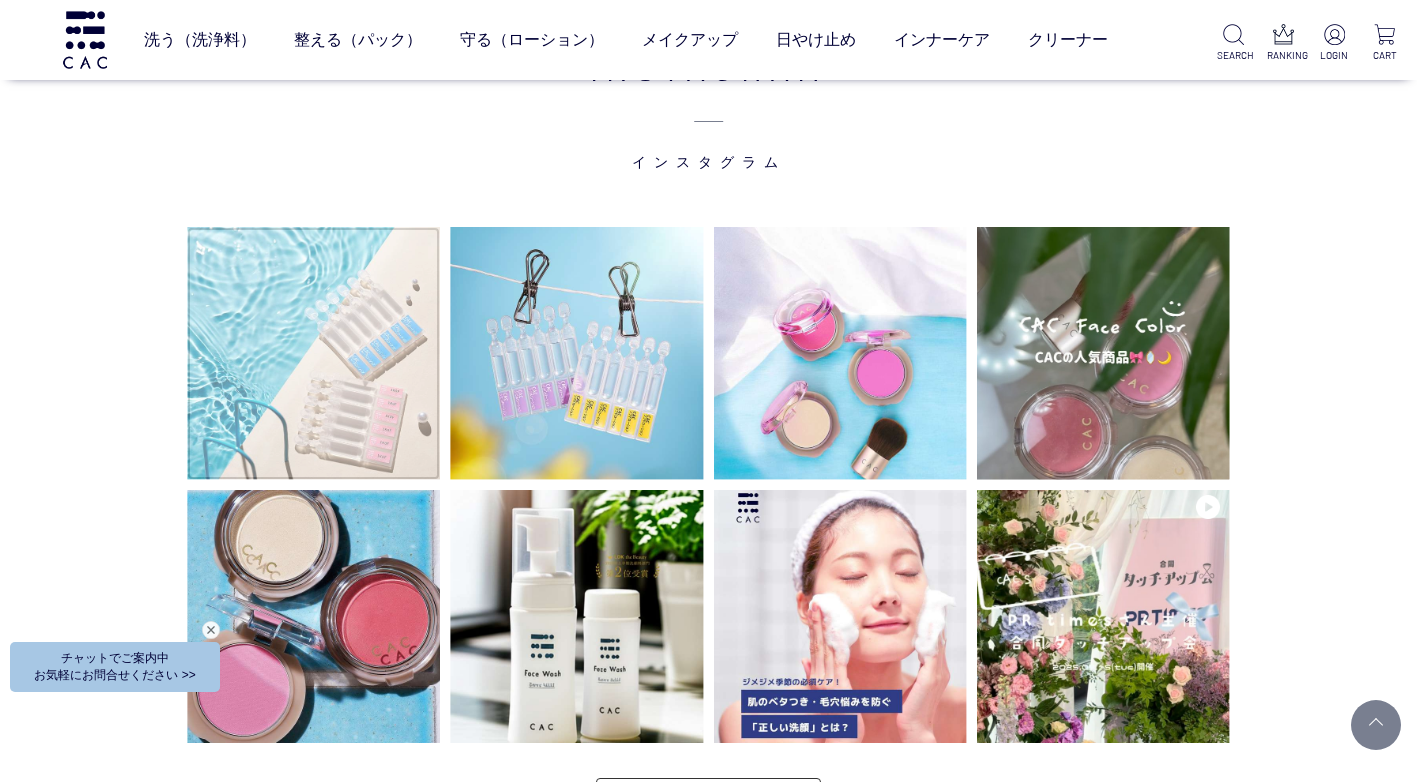 click at bounding box center (313, 353) 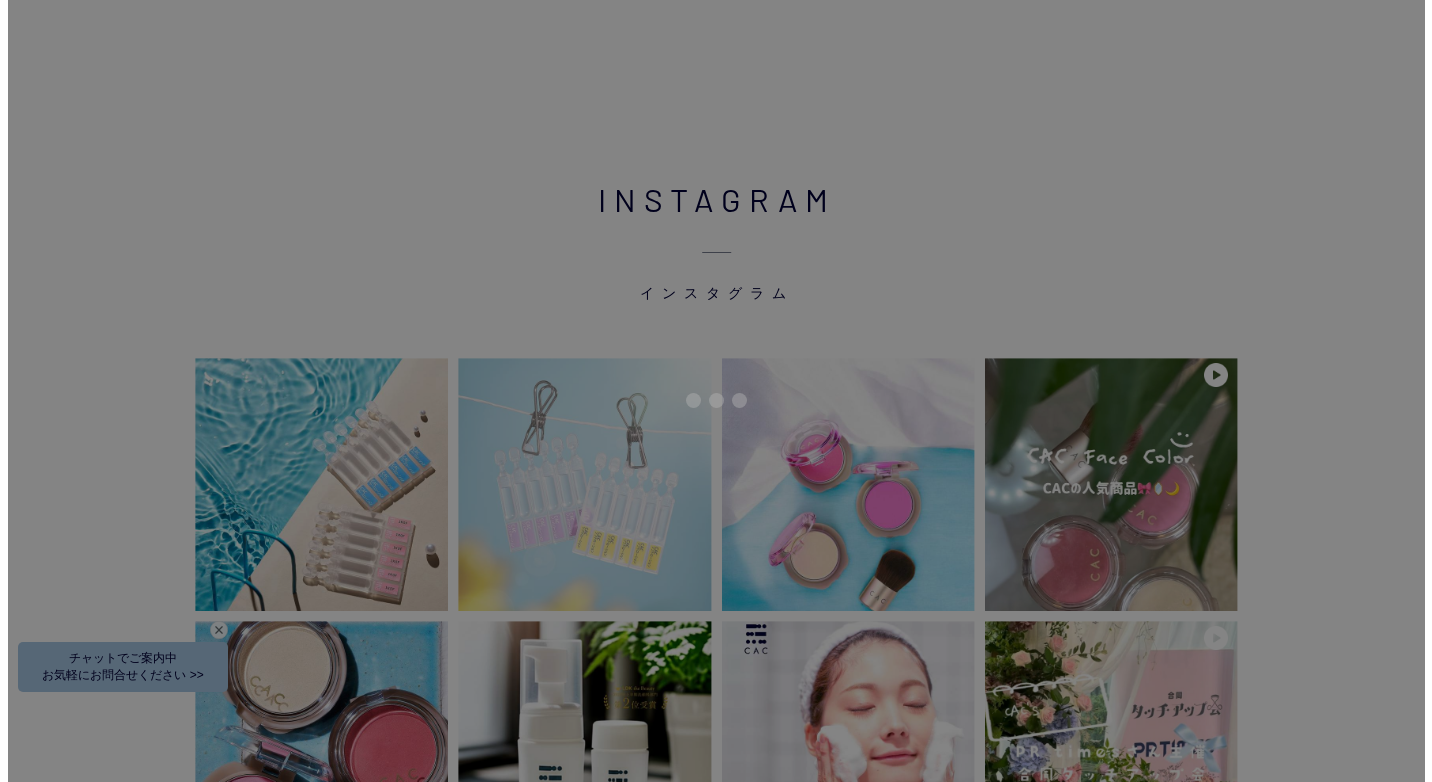 scroll, scrollTop: 0, scrollLeft: 0, axis: both 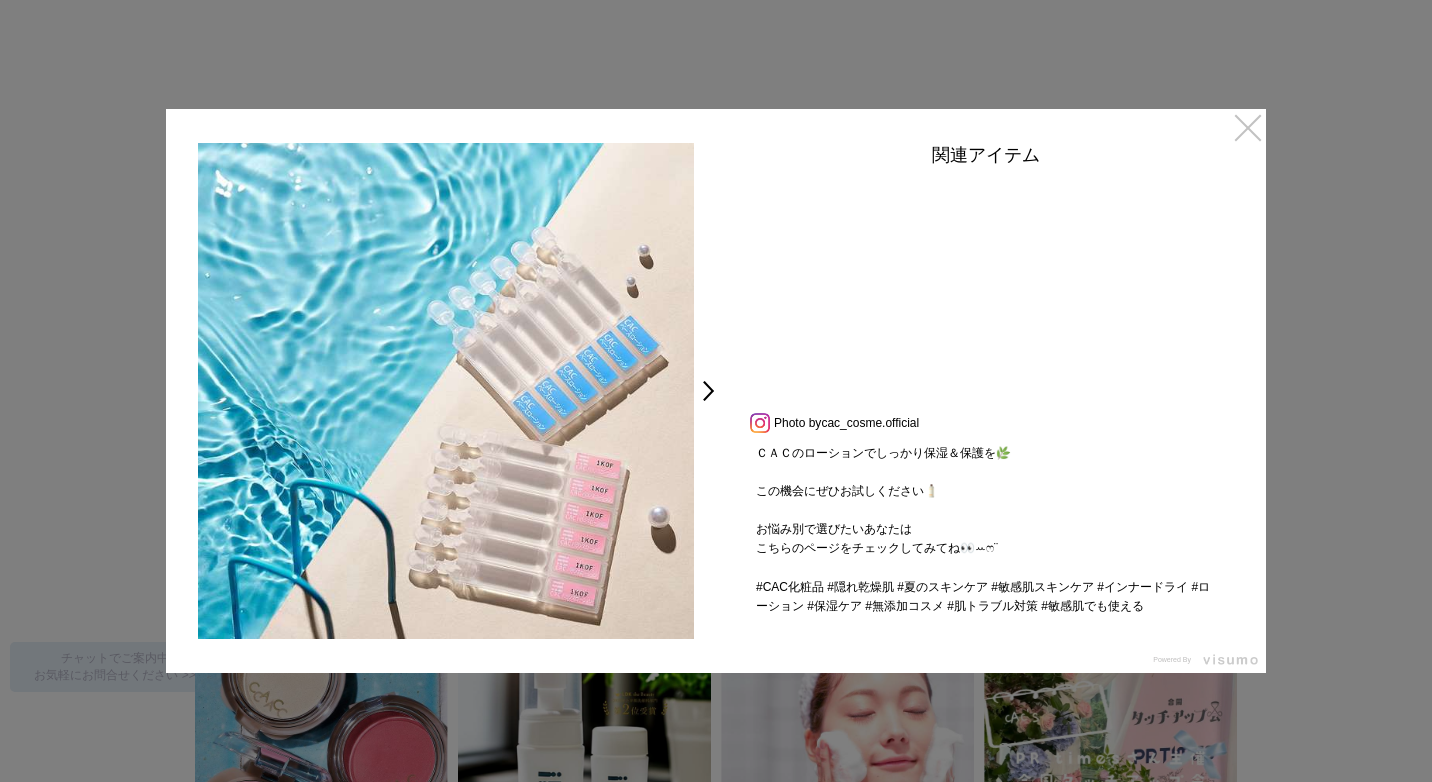 click on "×" at bounding box center (1248, 127) 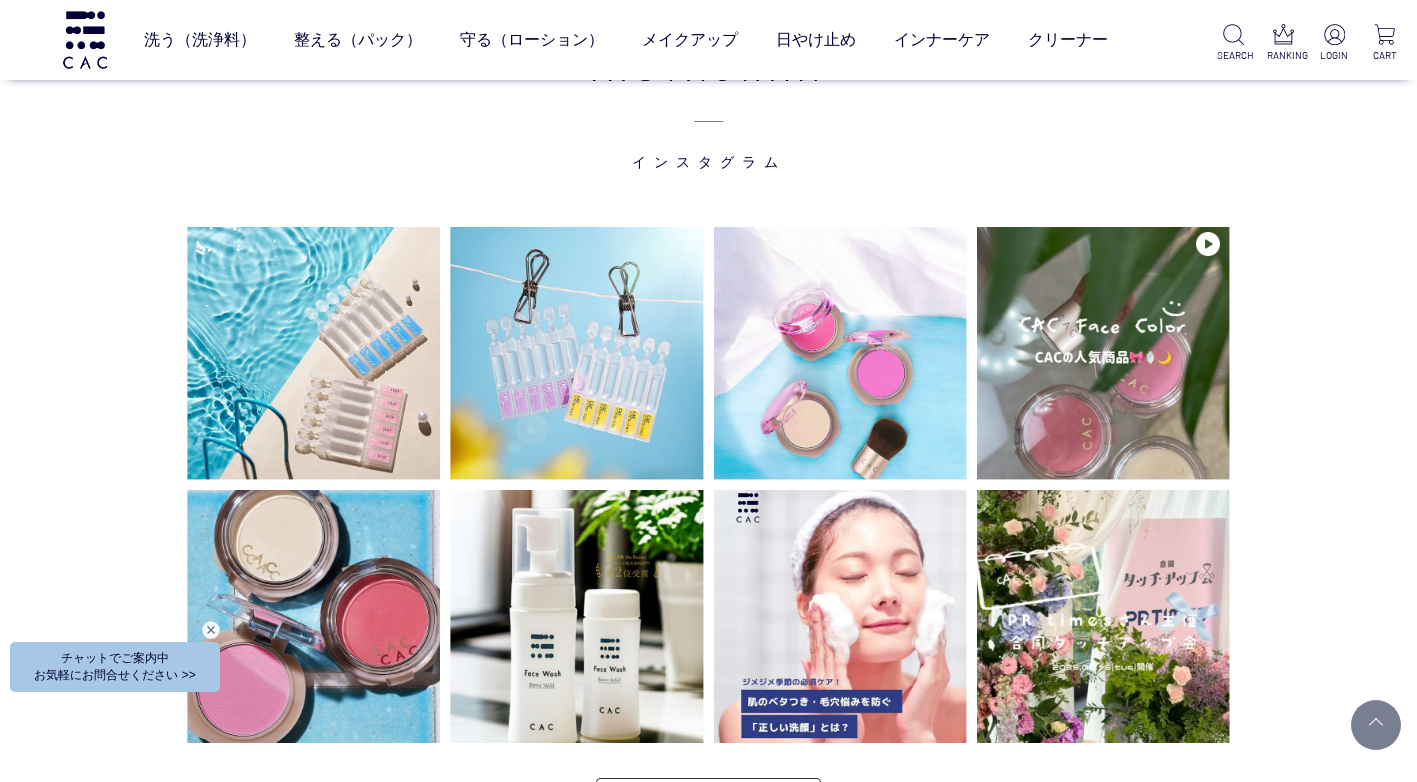 scroll, scrollTop: 4494, scrollLeft: 0, axis: vertical 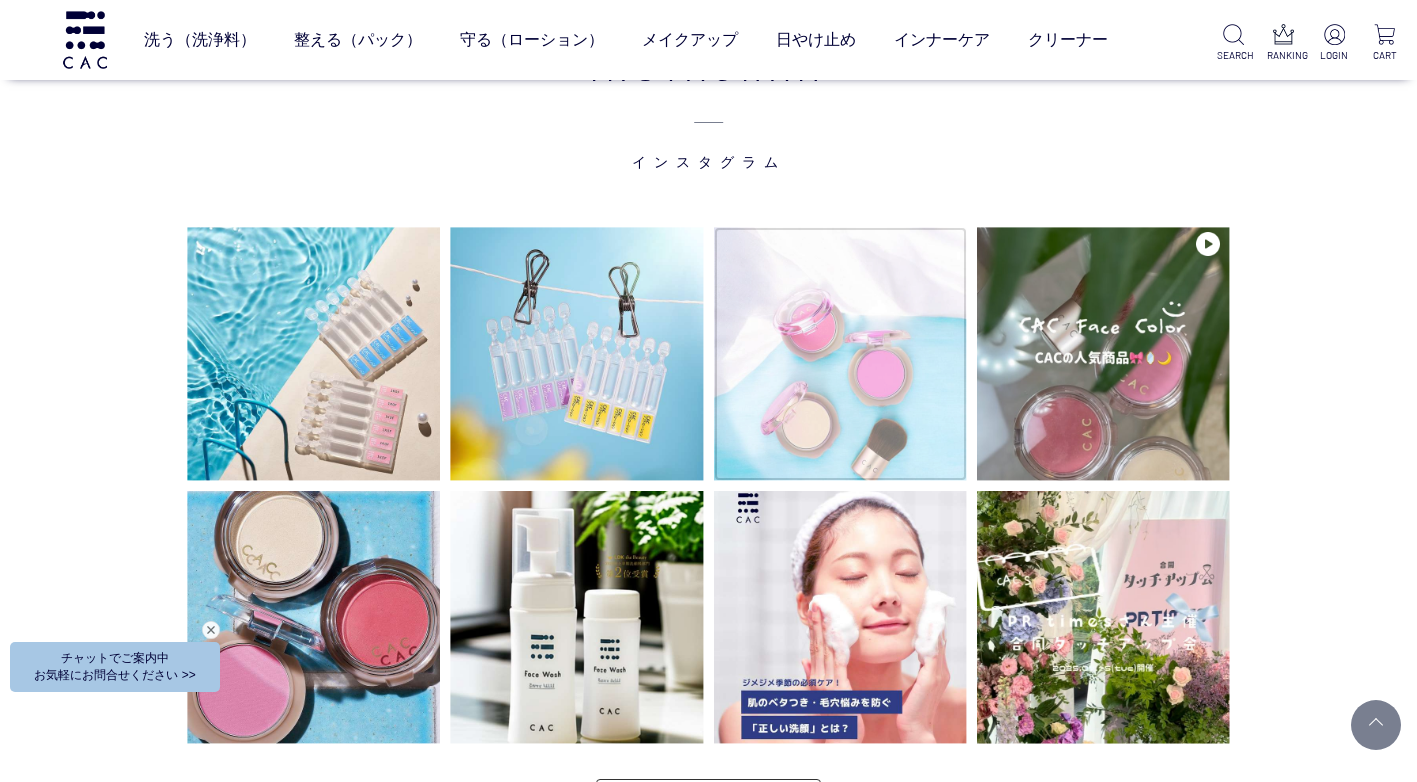 click at bounding box center [840, 353] 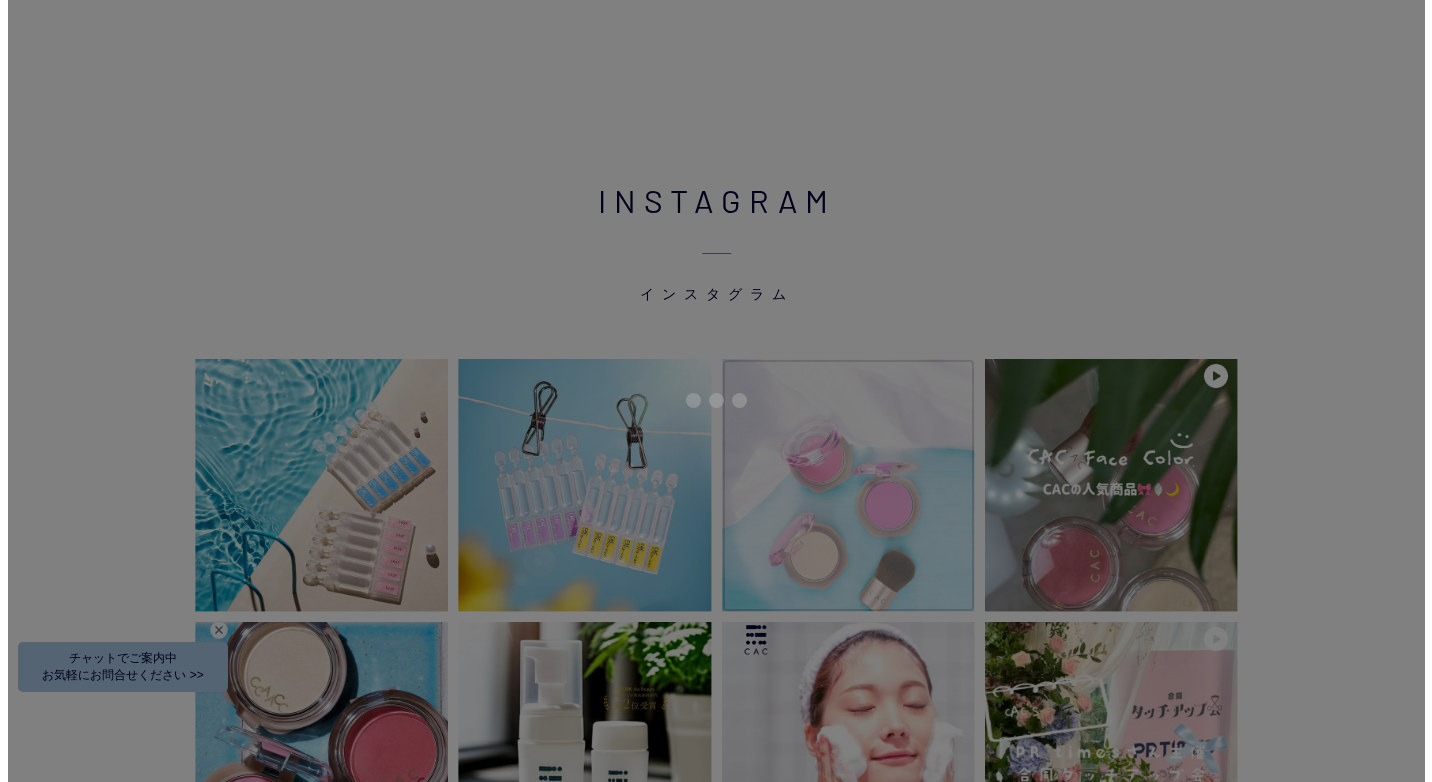 scroll, scrollTop: 0, scrollLeft: 0, axis: both 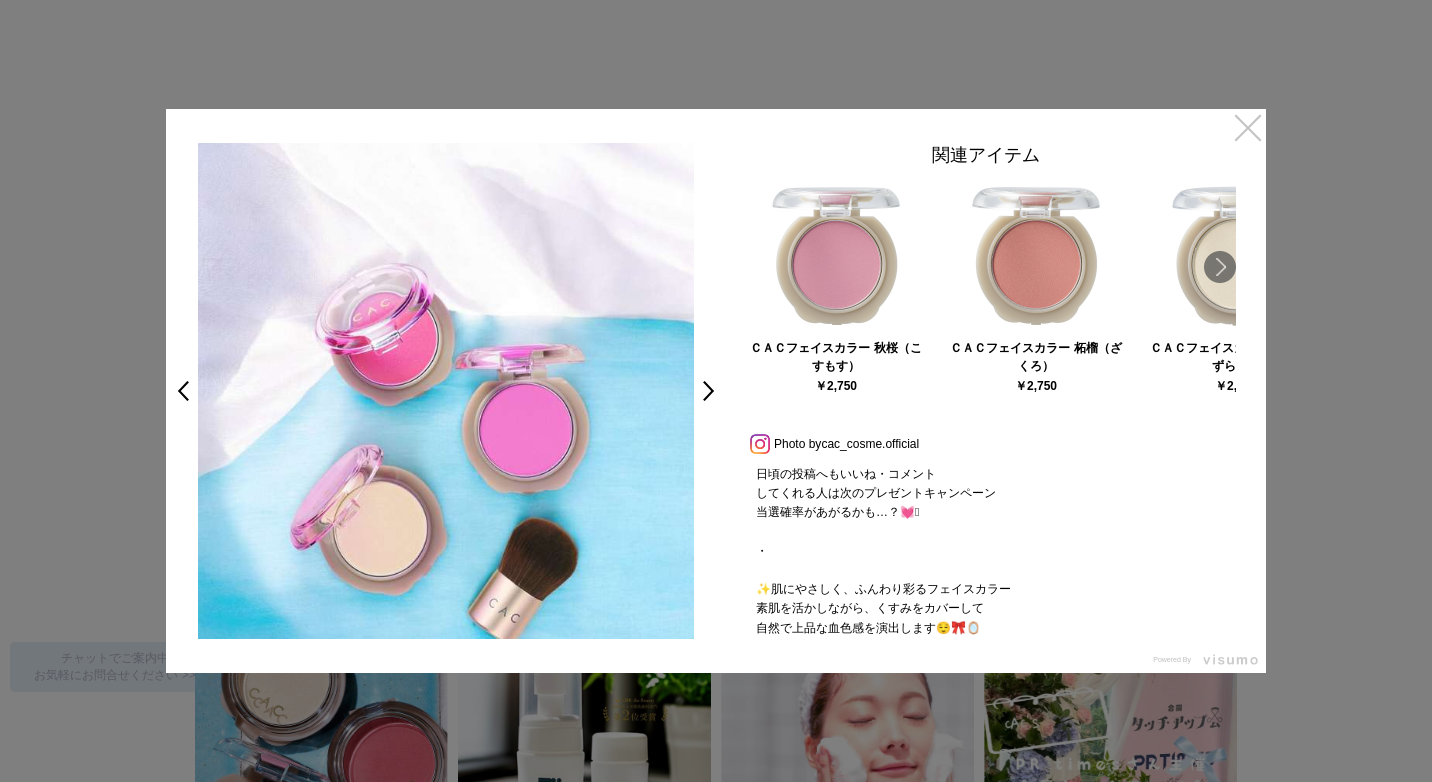 click on "×" at bounding box center (1248, 127) 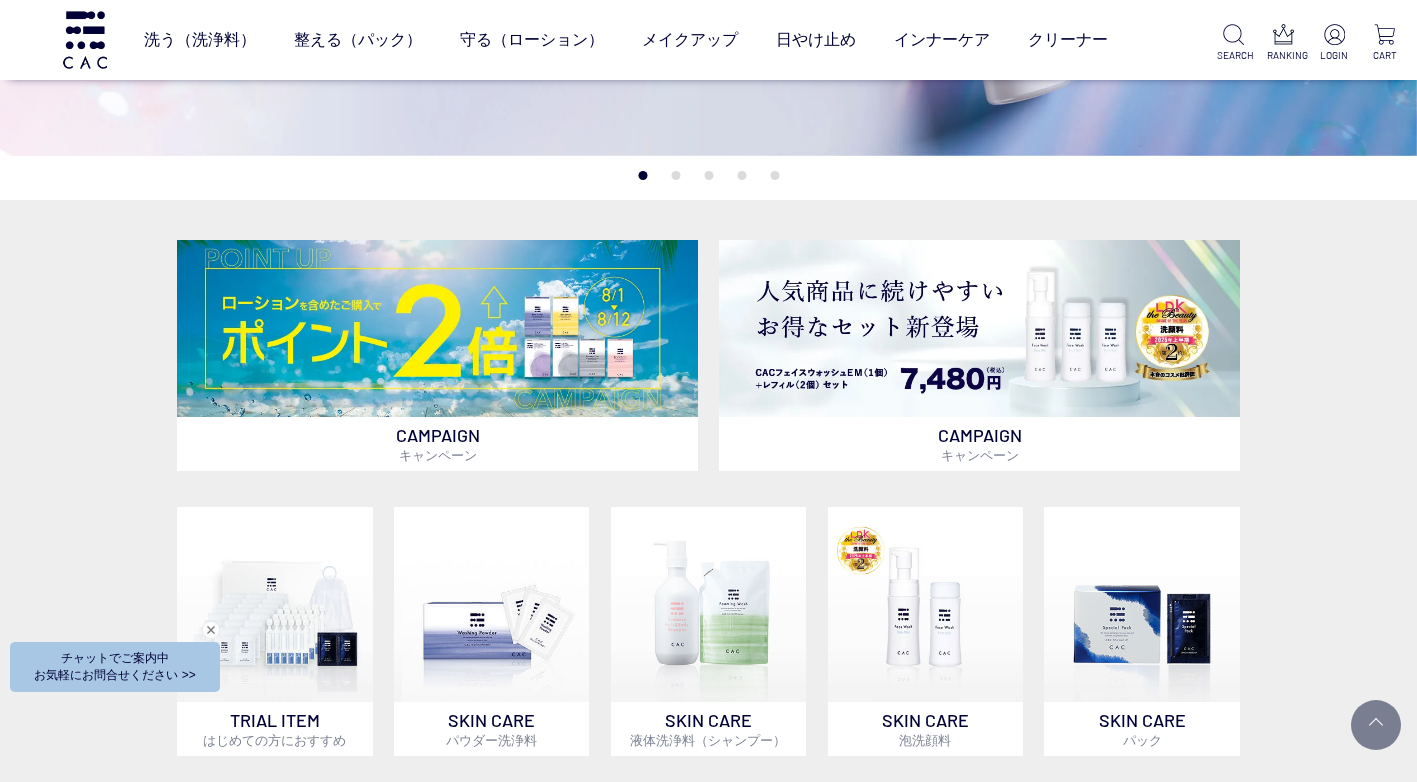 scroll, scrollTop: 0, scrollLeft: 0, axis: both 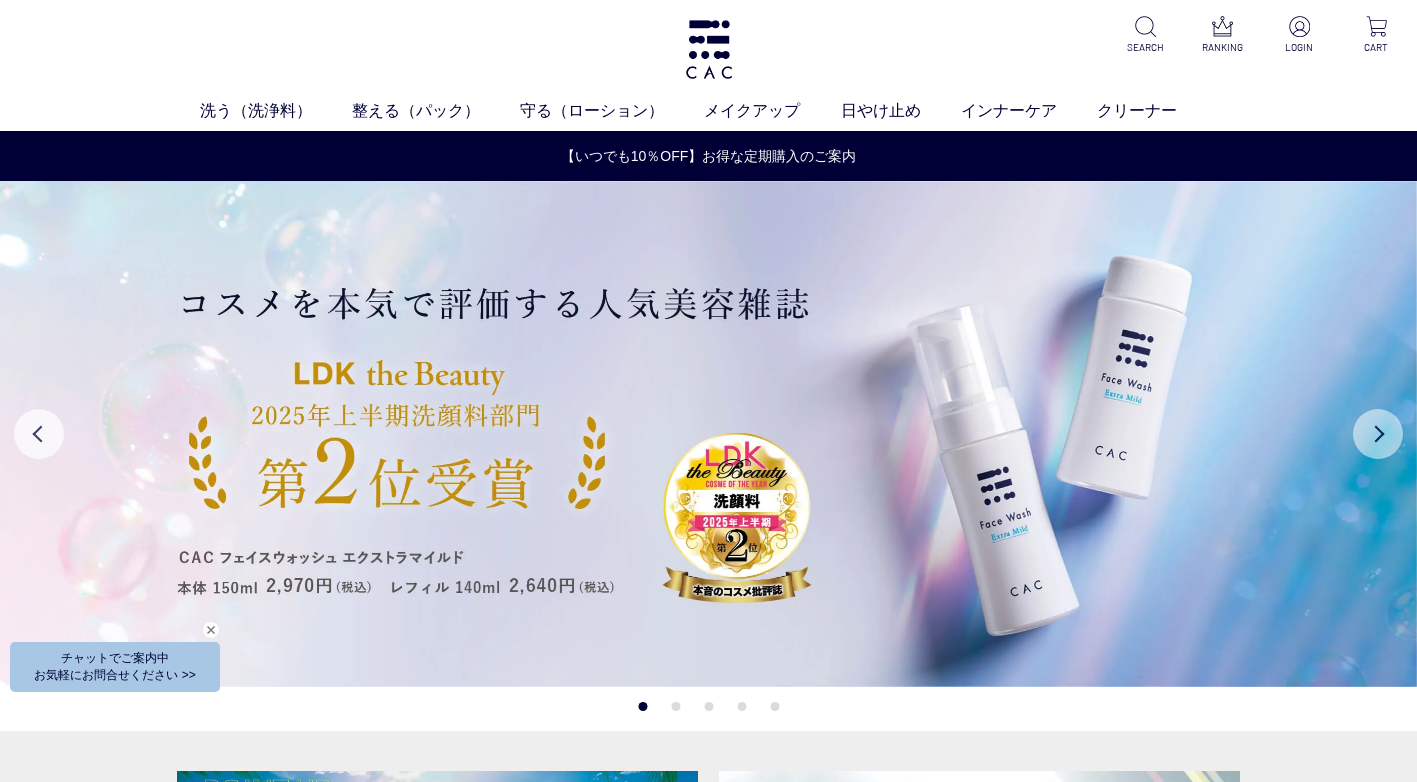 click on "Next" at bounding box center (1378, 434) 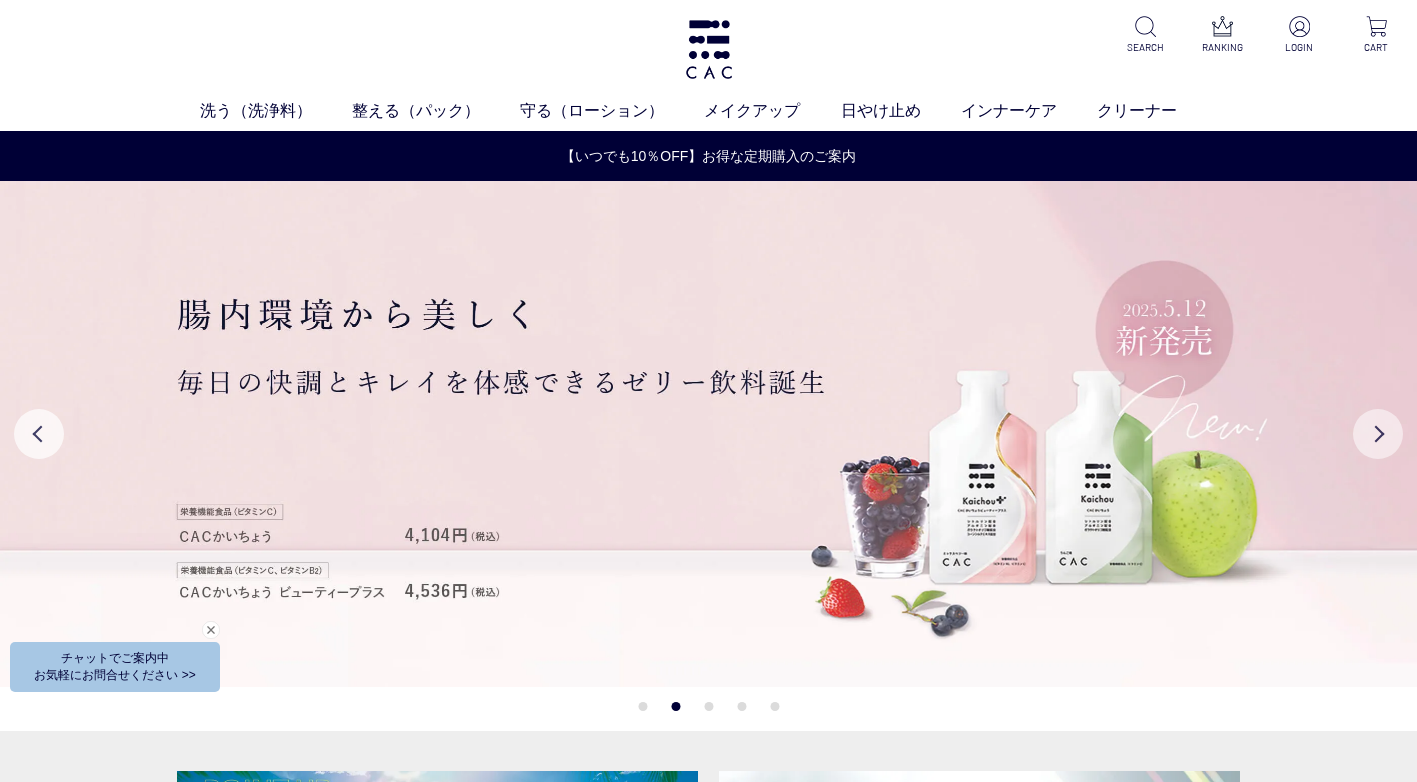 click on "Next" at bounding box center [1378, 434] 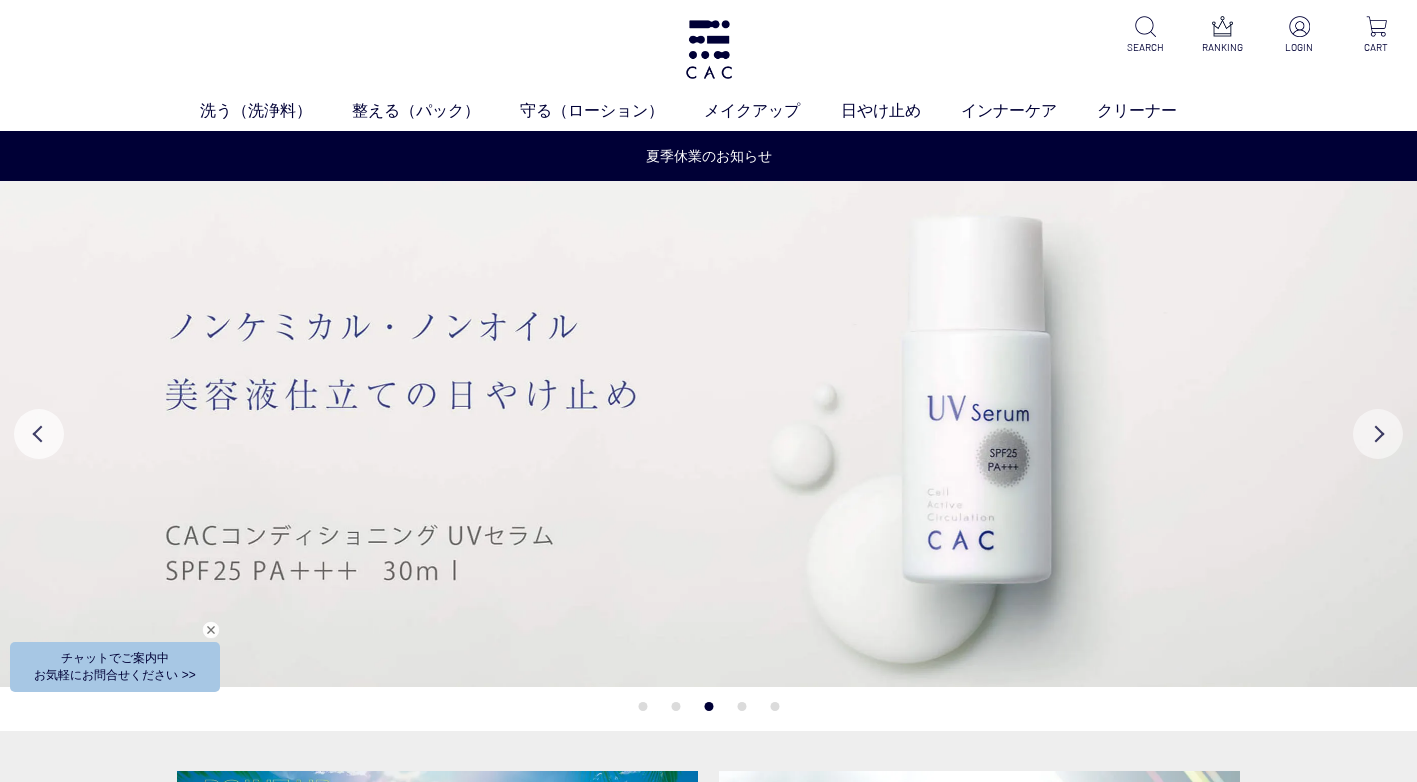click on "Next" at bounding box center (1378, 434) 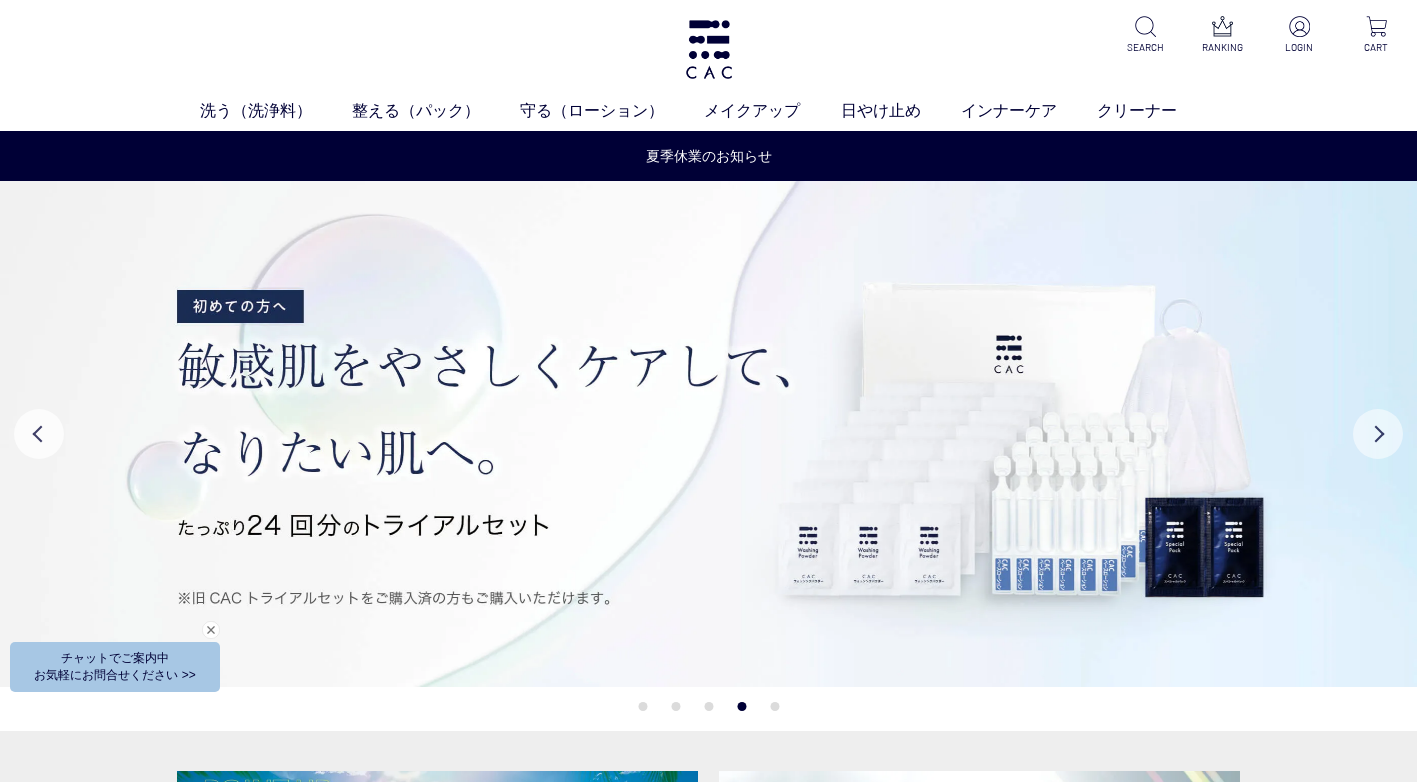 click on "Next" at bounding box center [1378, 434] 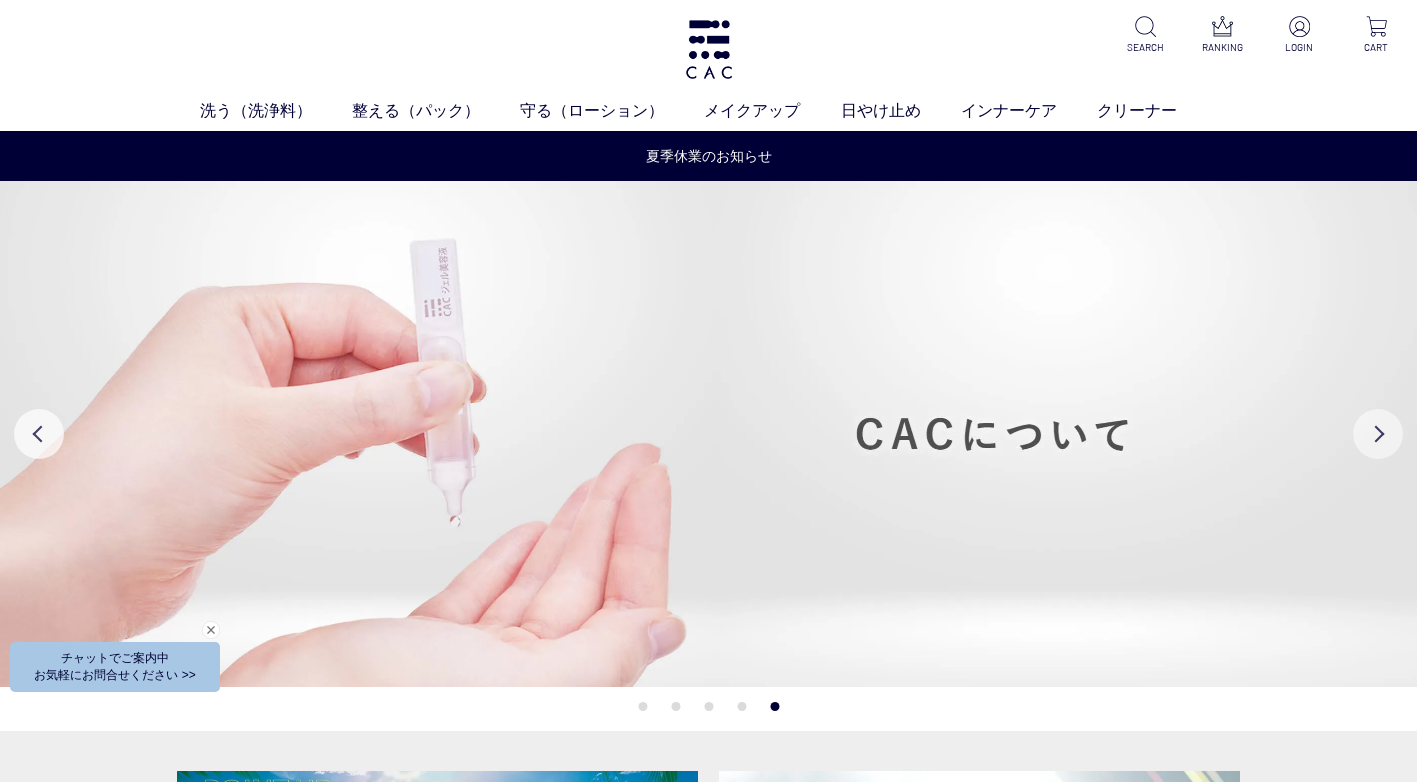 click on "Next" at bounding box center (1378, 434) 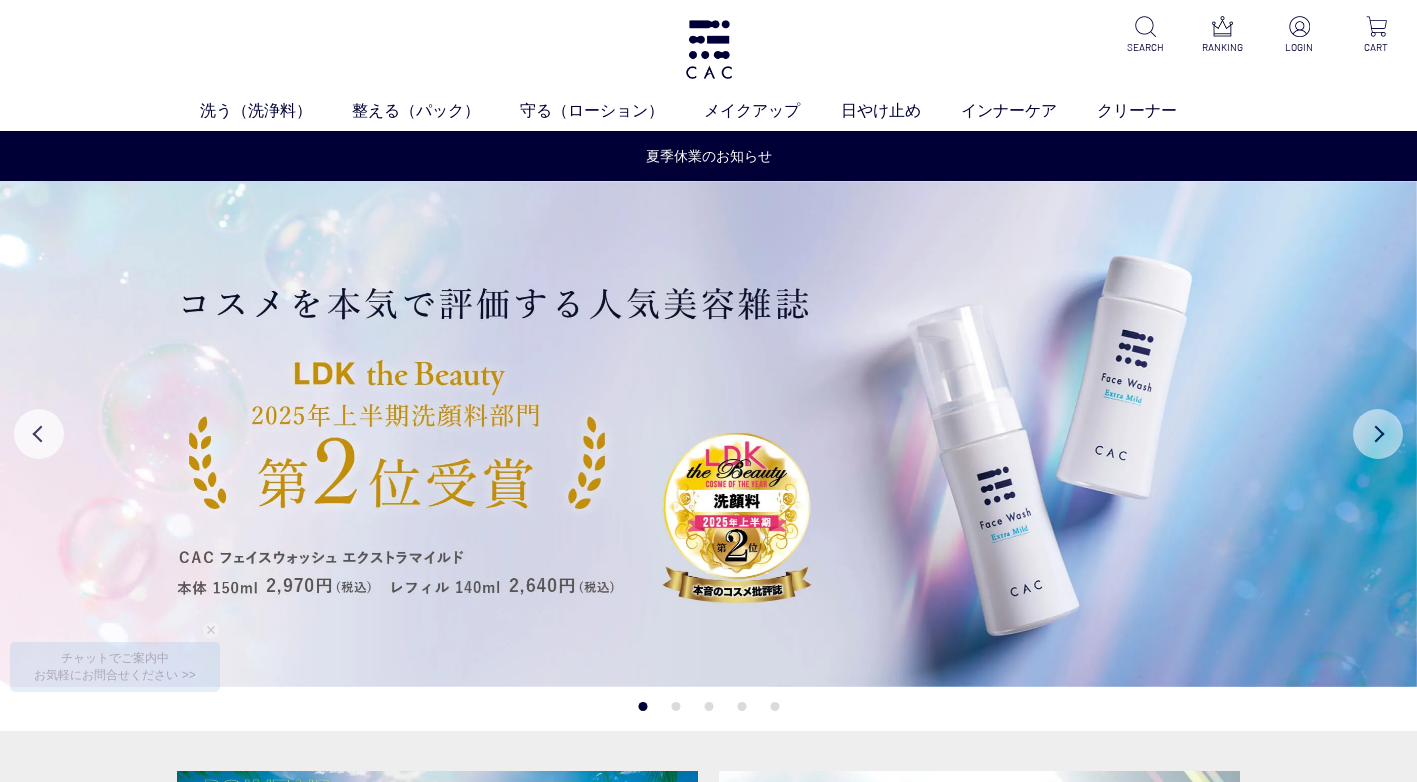 click on "Next" at bounding box center (1378, 434) 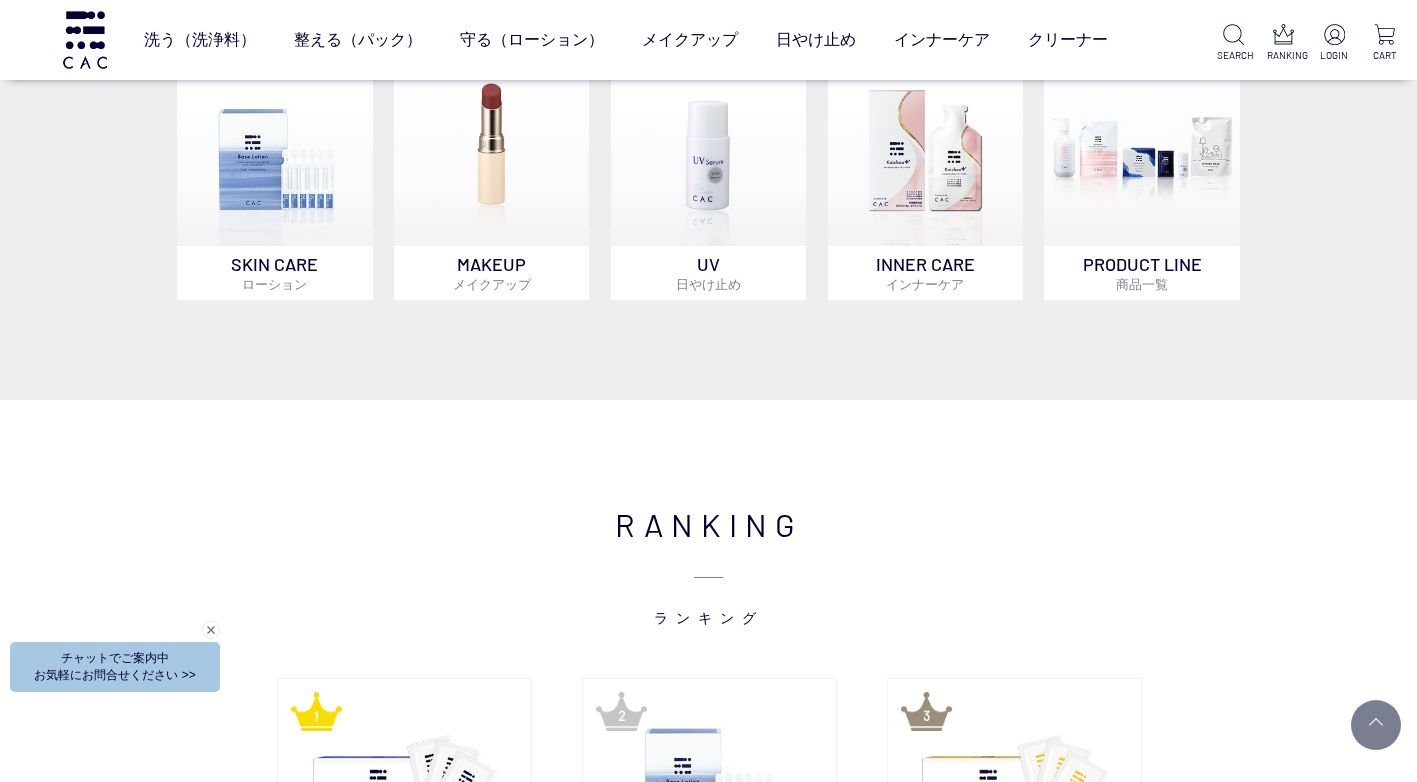 scroll, scrollTop: 1000, scrollLeft: 0, axis: vertical 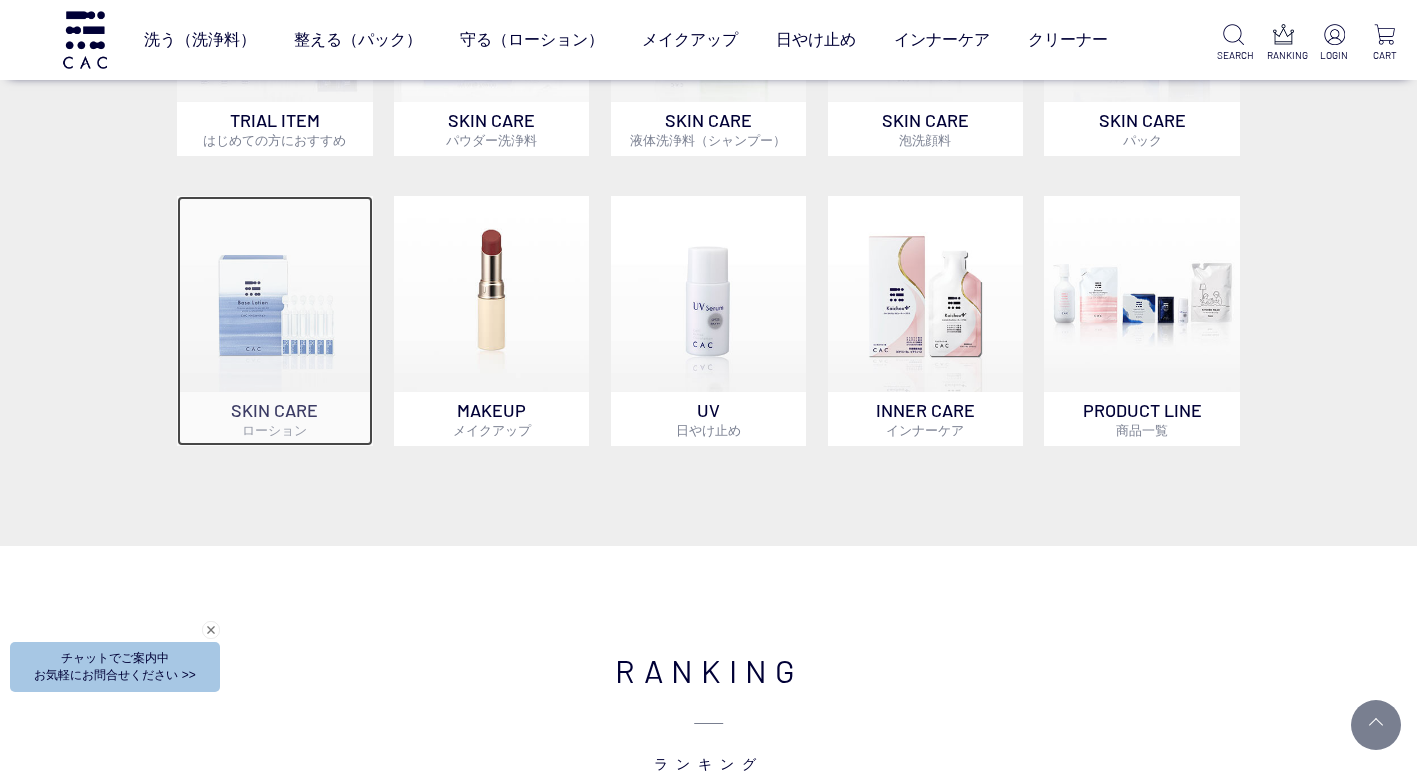 click at bounding box center (275, 294) 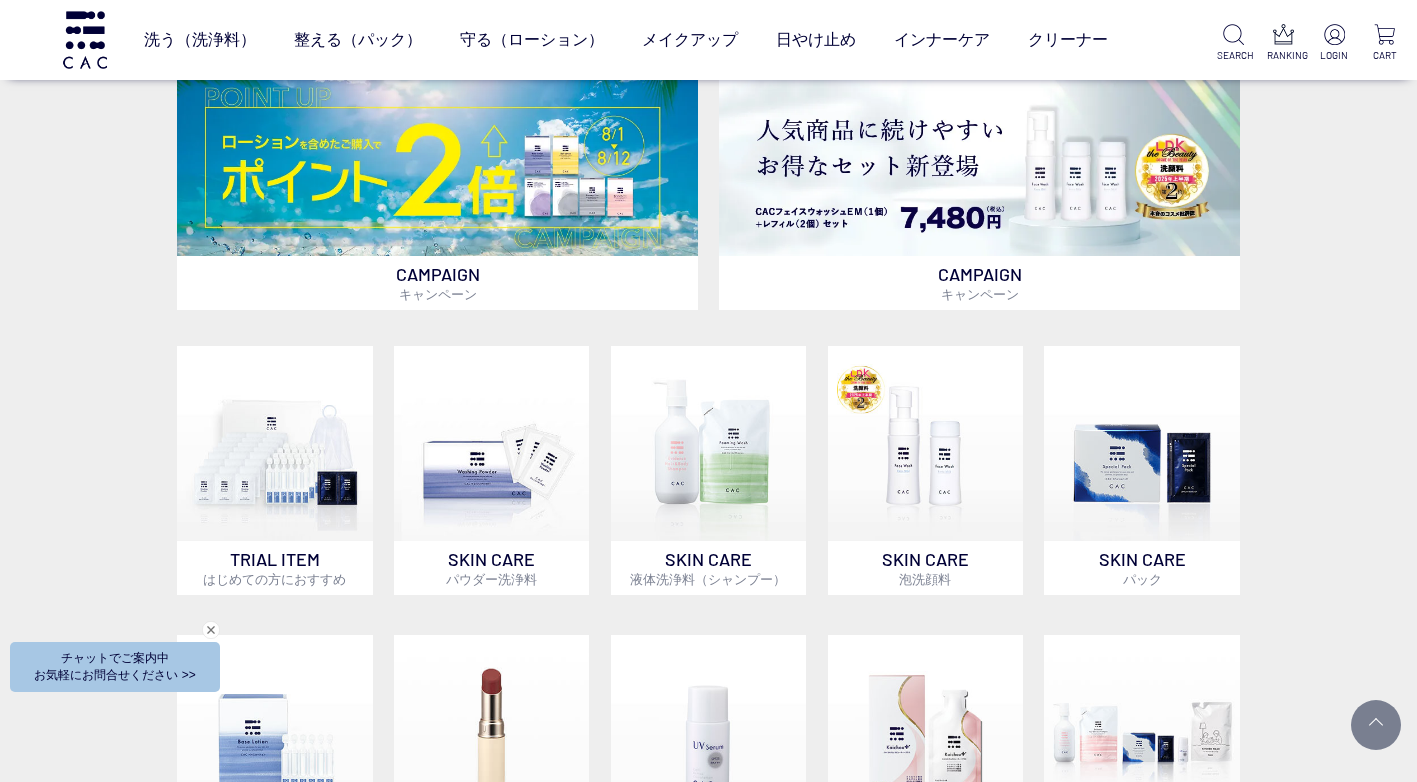 scroll, scrollTop: 600, scrollLeft: 0, axis: vertical 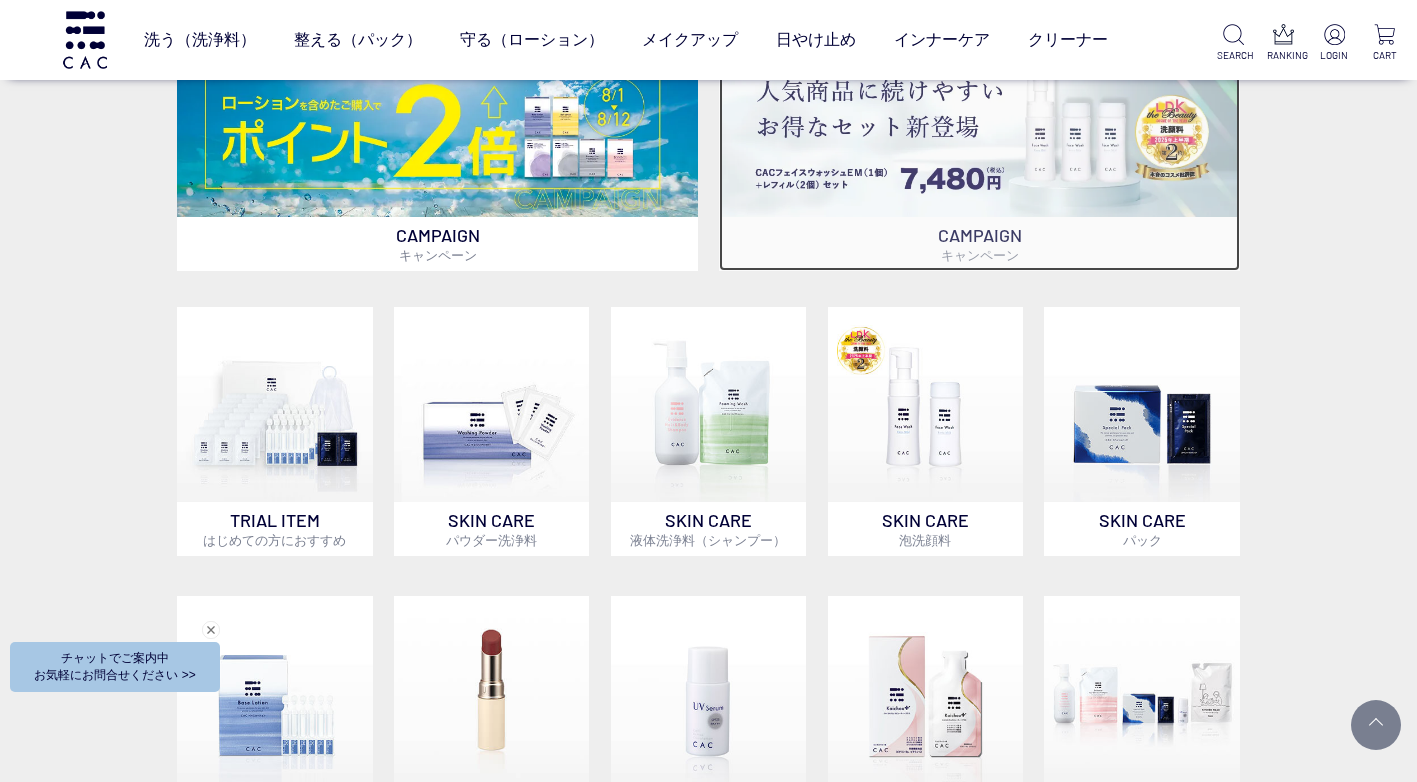 drag, startPoint x: 889, startPoint y: 162, endPoint x: 896, endPoint y: 236, distance: 74.330345 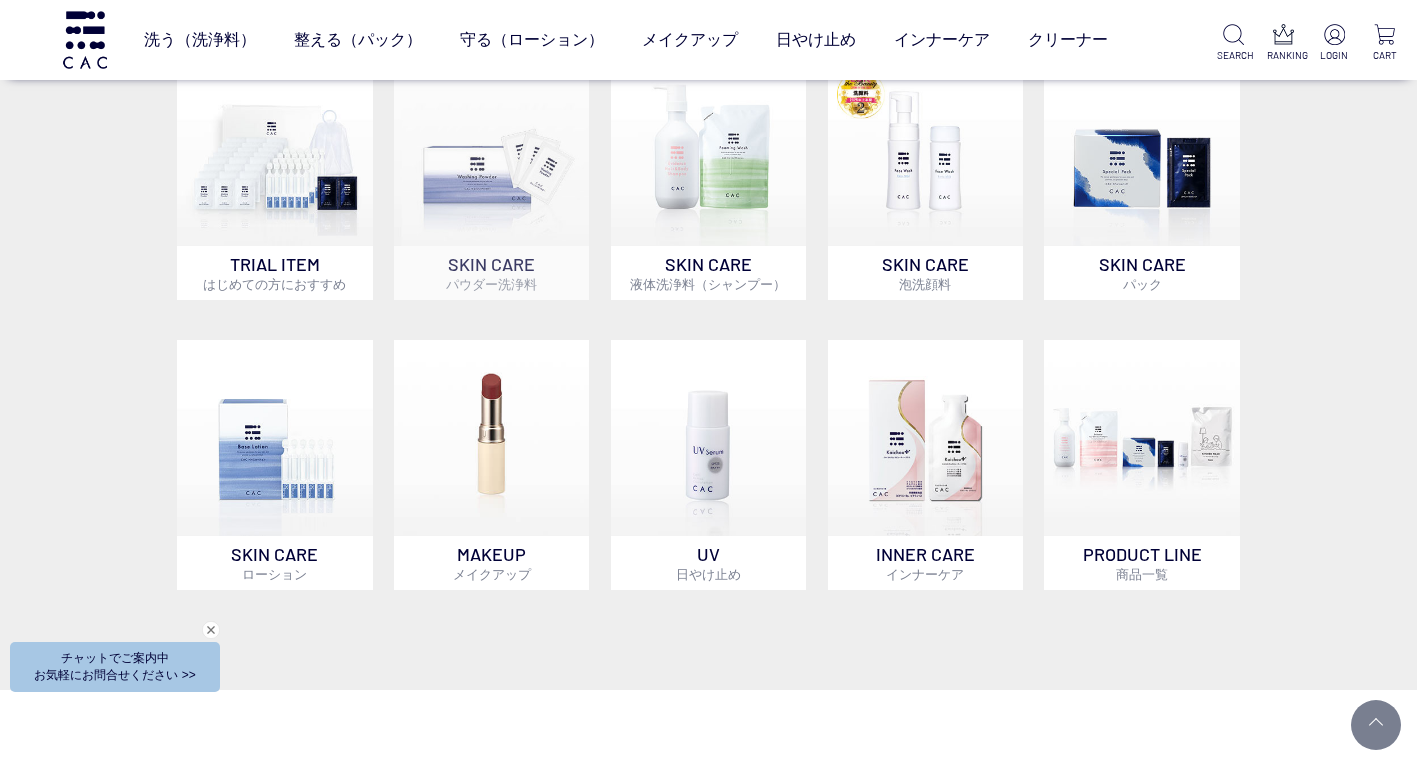 scroll, scrollTop: 700, scrollLeft: 0, axis: vertical 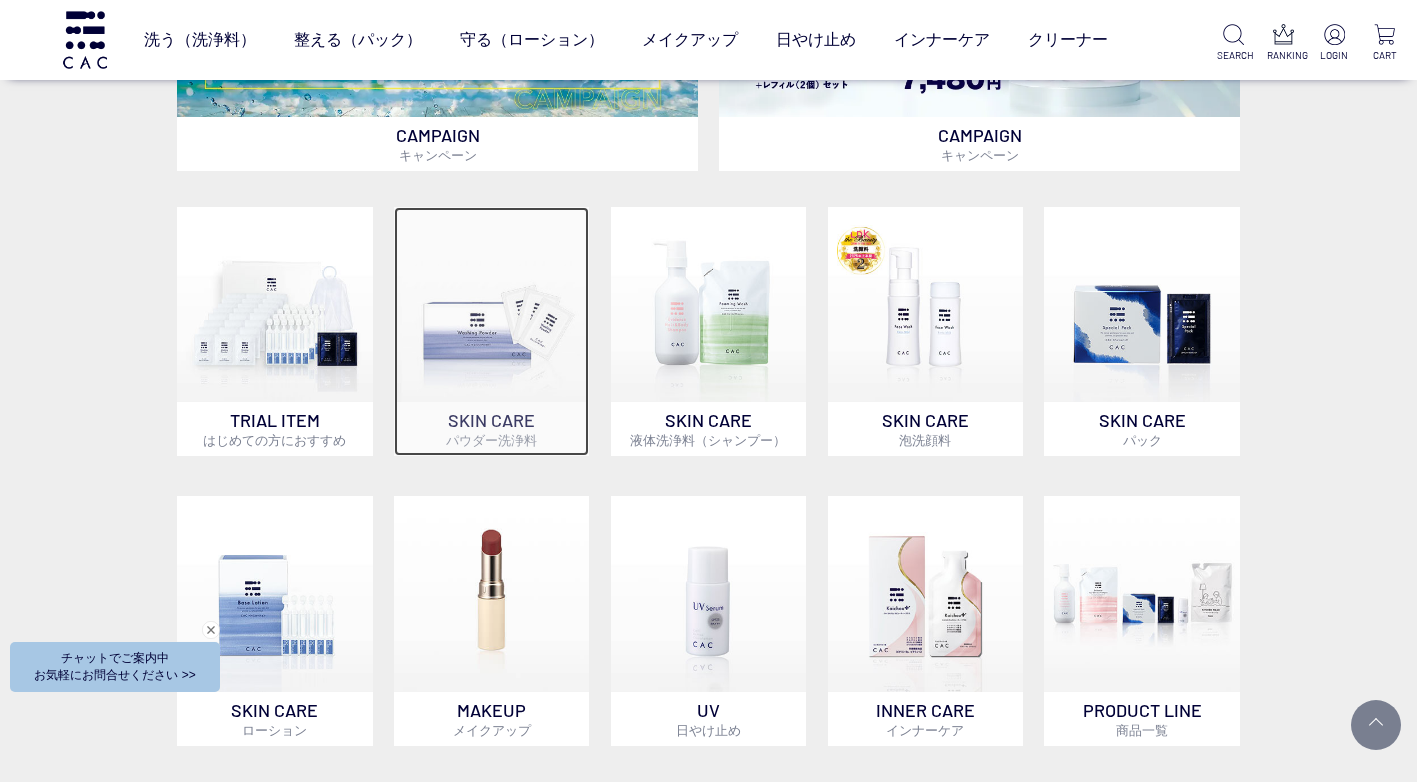 drag, startPoint x: 535, startPoint y: 341, endPoint x: 556, endPoint y: 348, distance: 22.135944 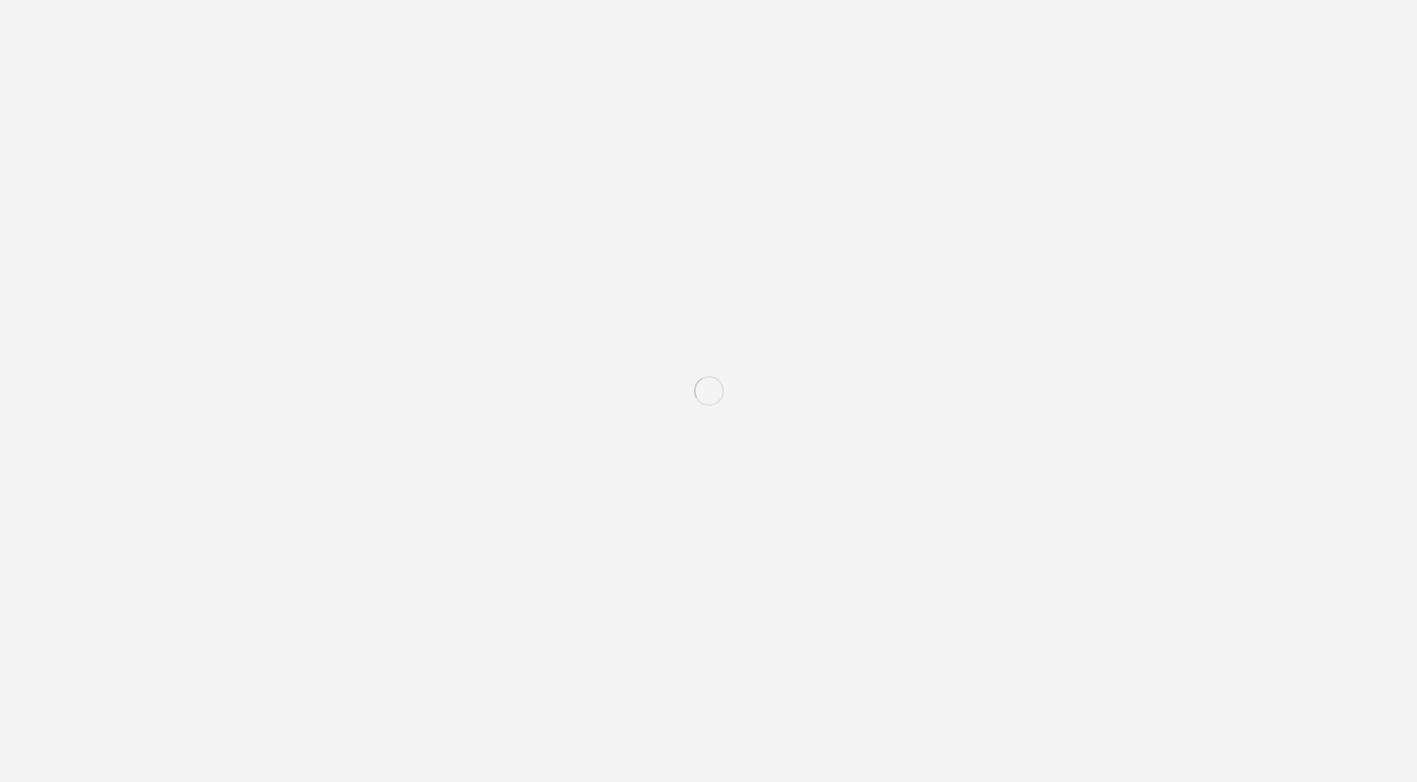 scroll, scrollTop: 0, scrollLeft: 0, axis: both 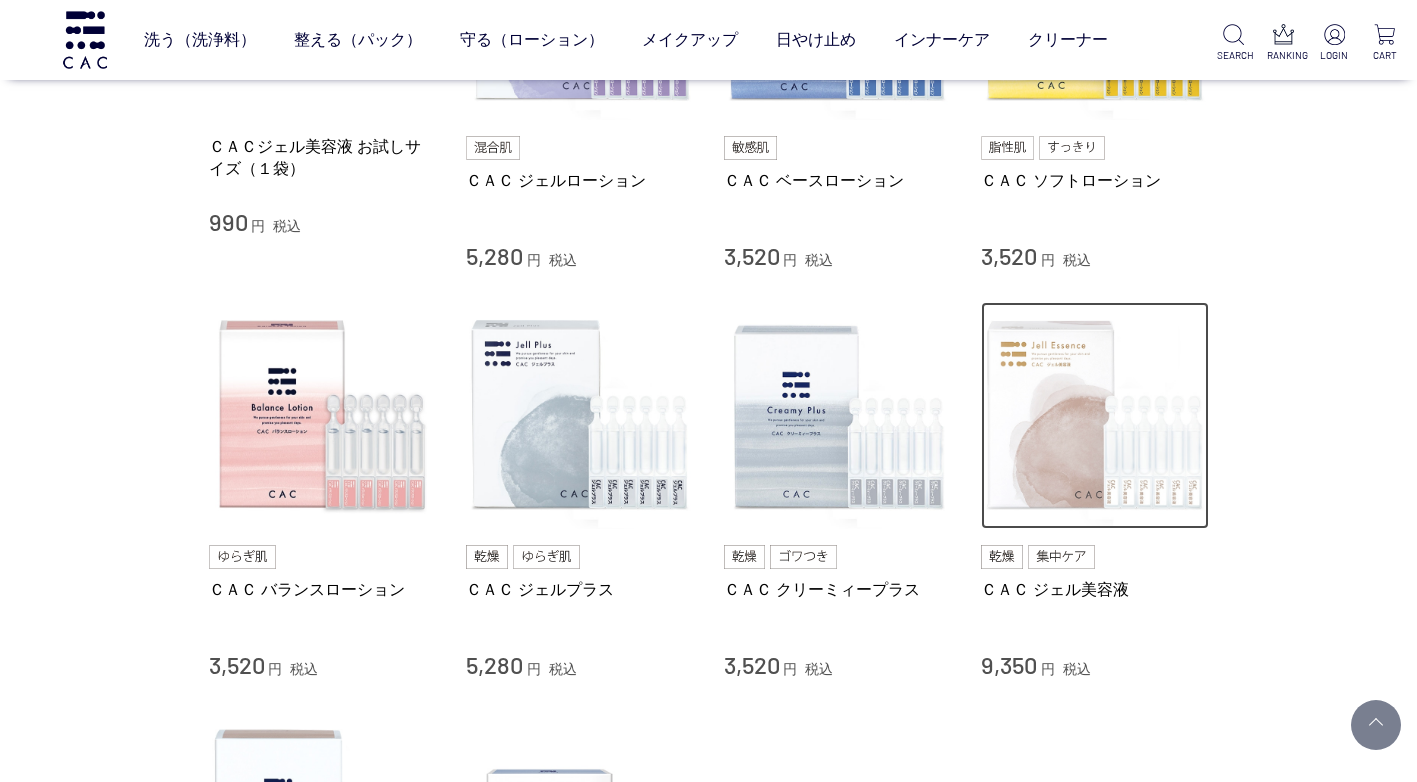 click at bounding box center (1095, 416) 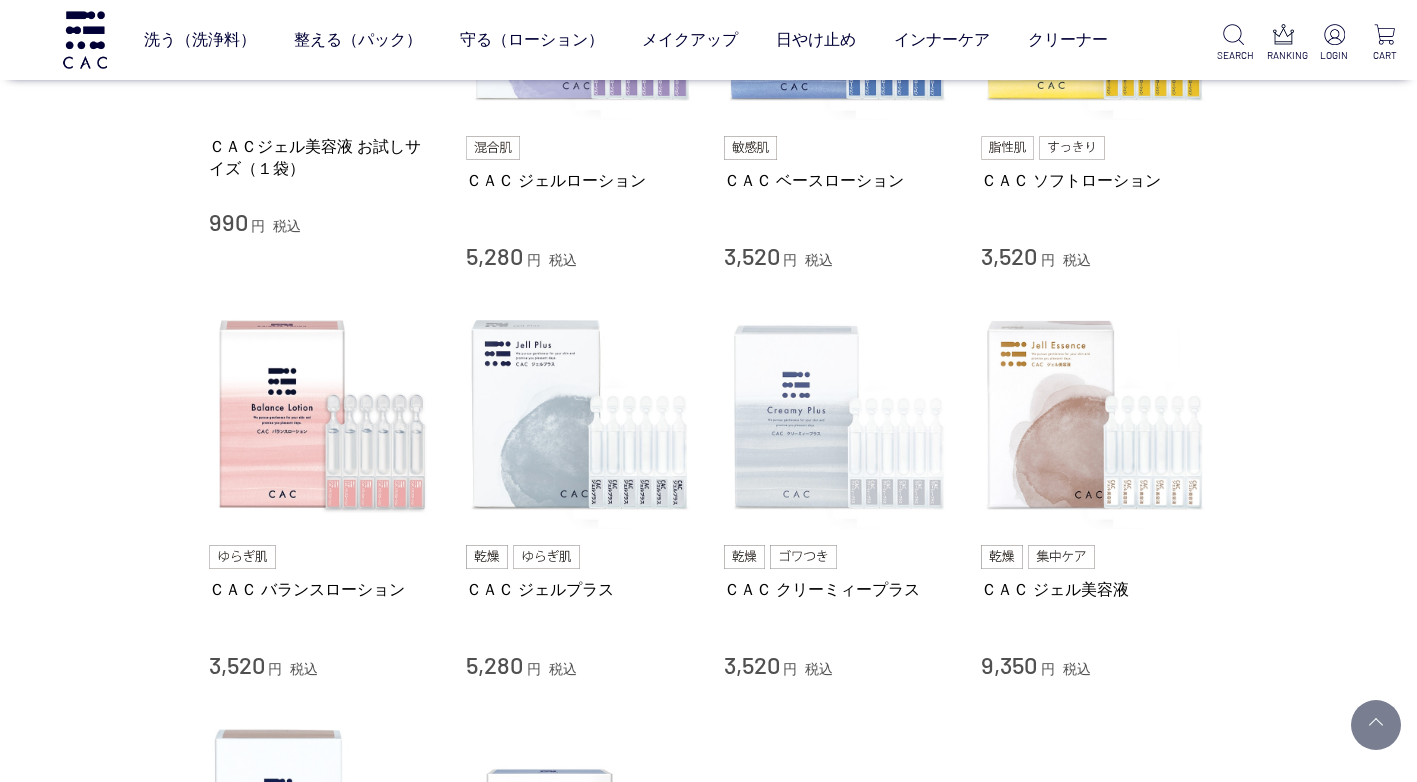 scroll, scrollTop: 100, scrollLeft: 0, axis: vertical 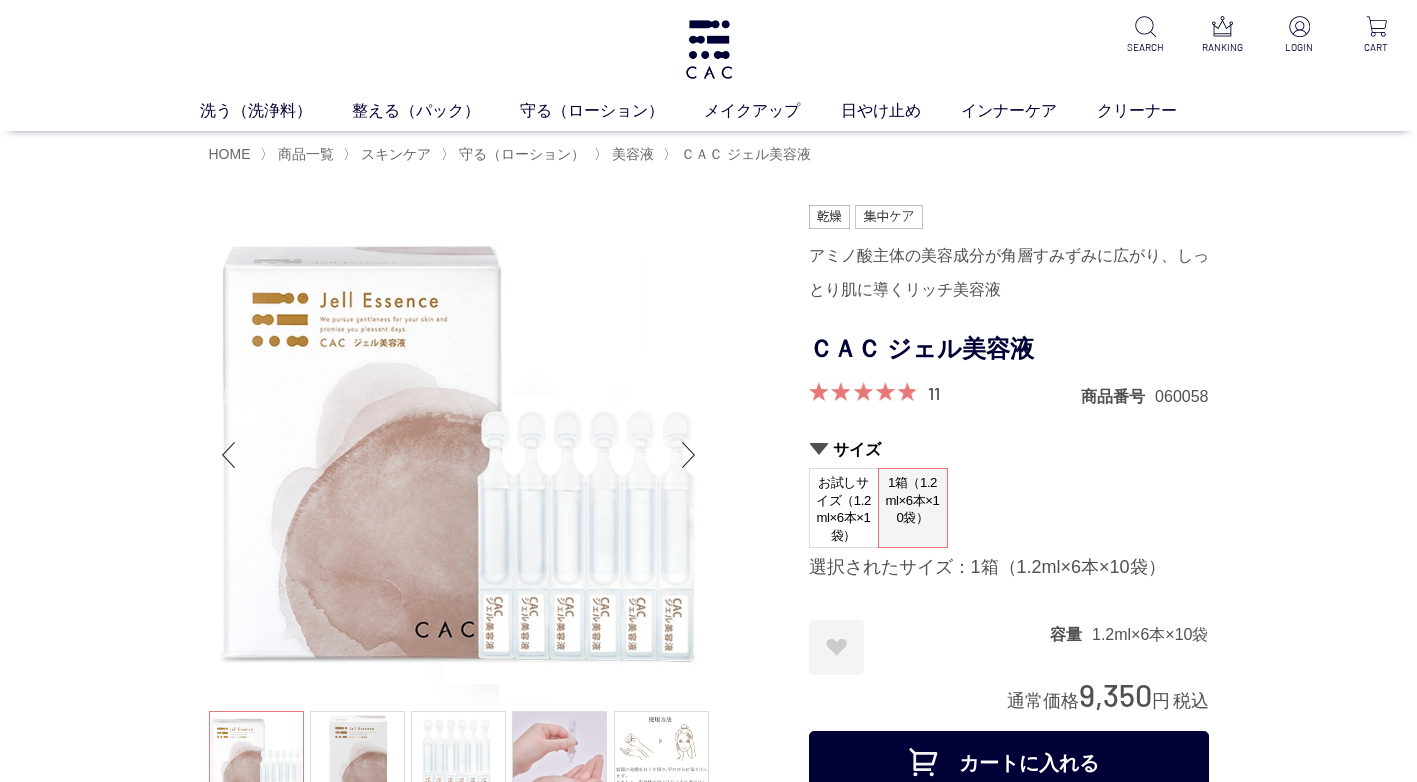 click at bounding box center (862, 391) 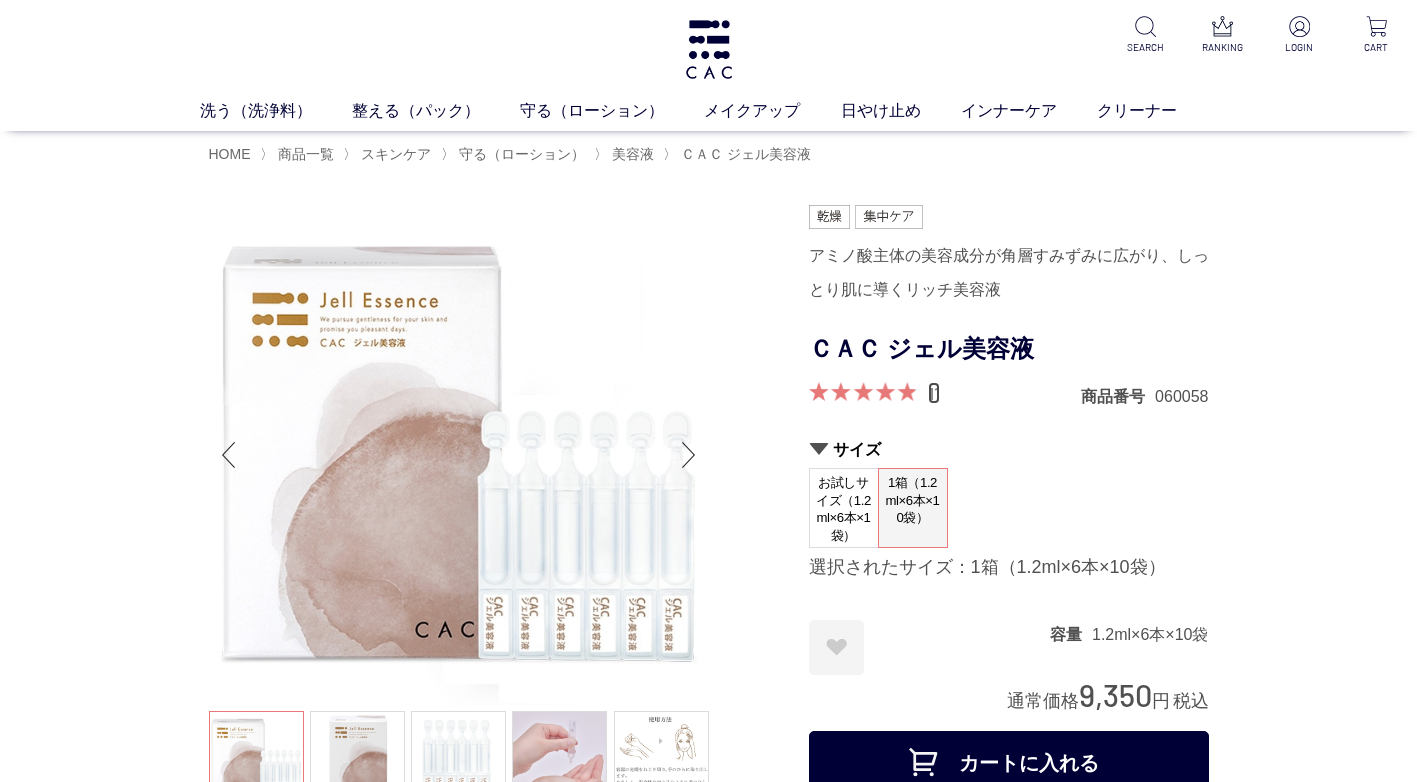 click on "11" at bounding box center [934, 393] 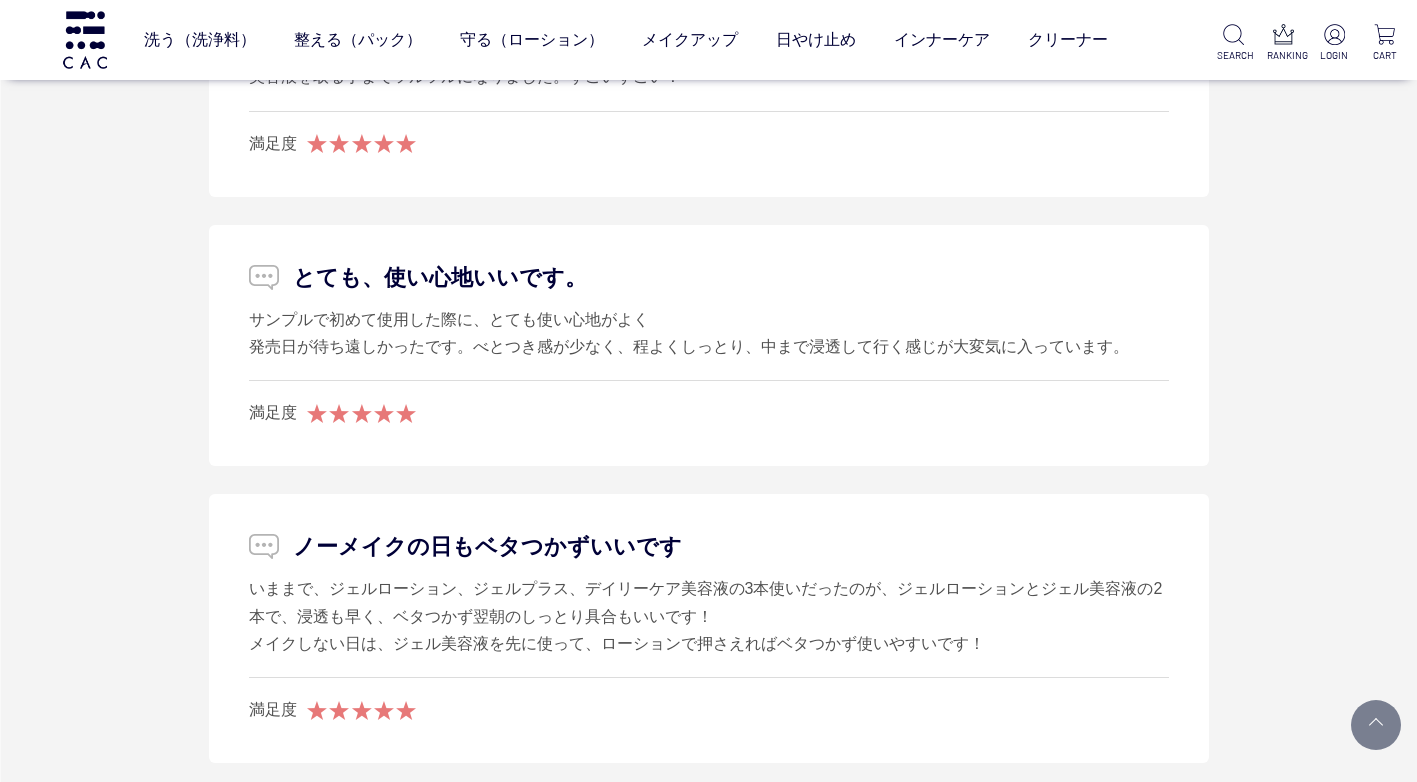 scroll, scrollTop: 13028, scrollLeft: 0, axis: vertical 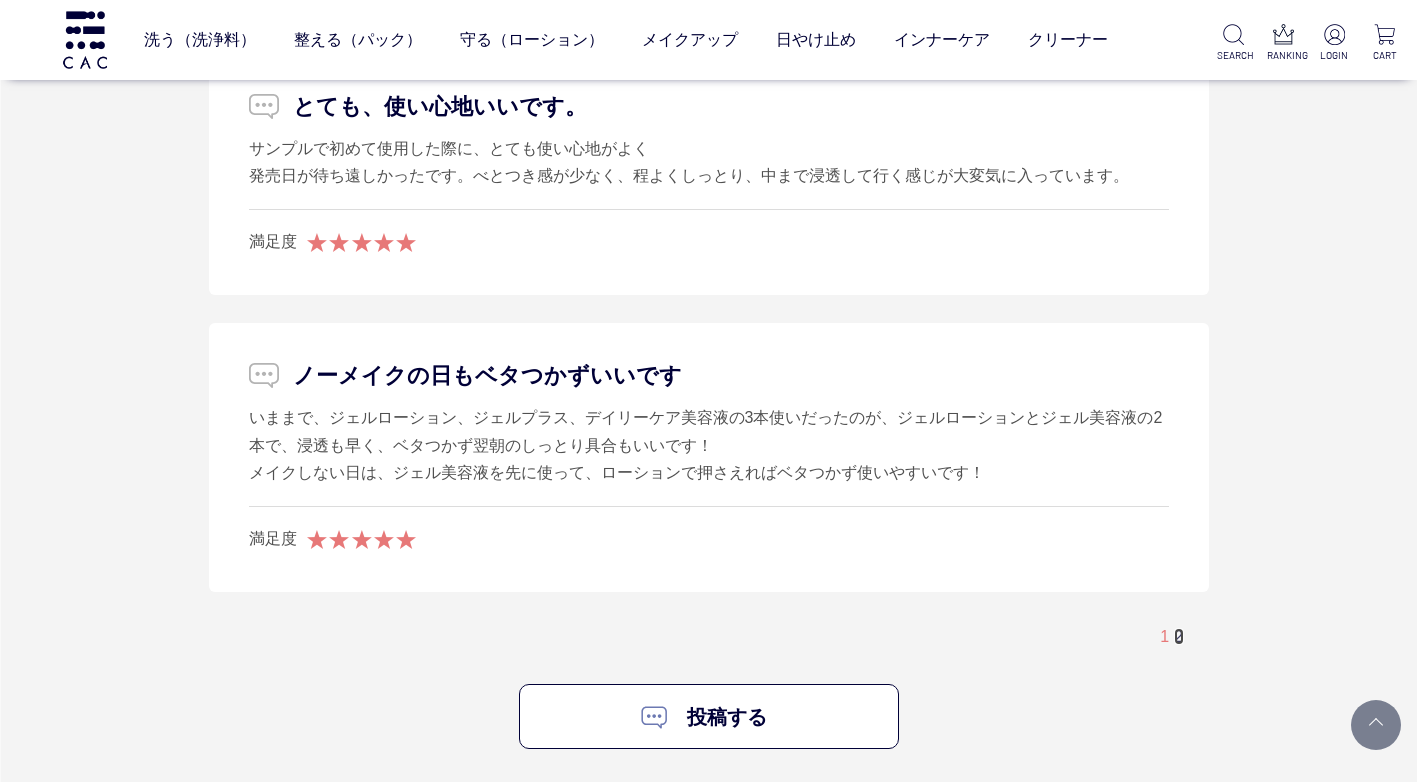 click on "2" at bounding box center [1178, 636] 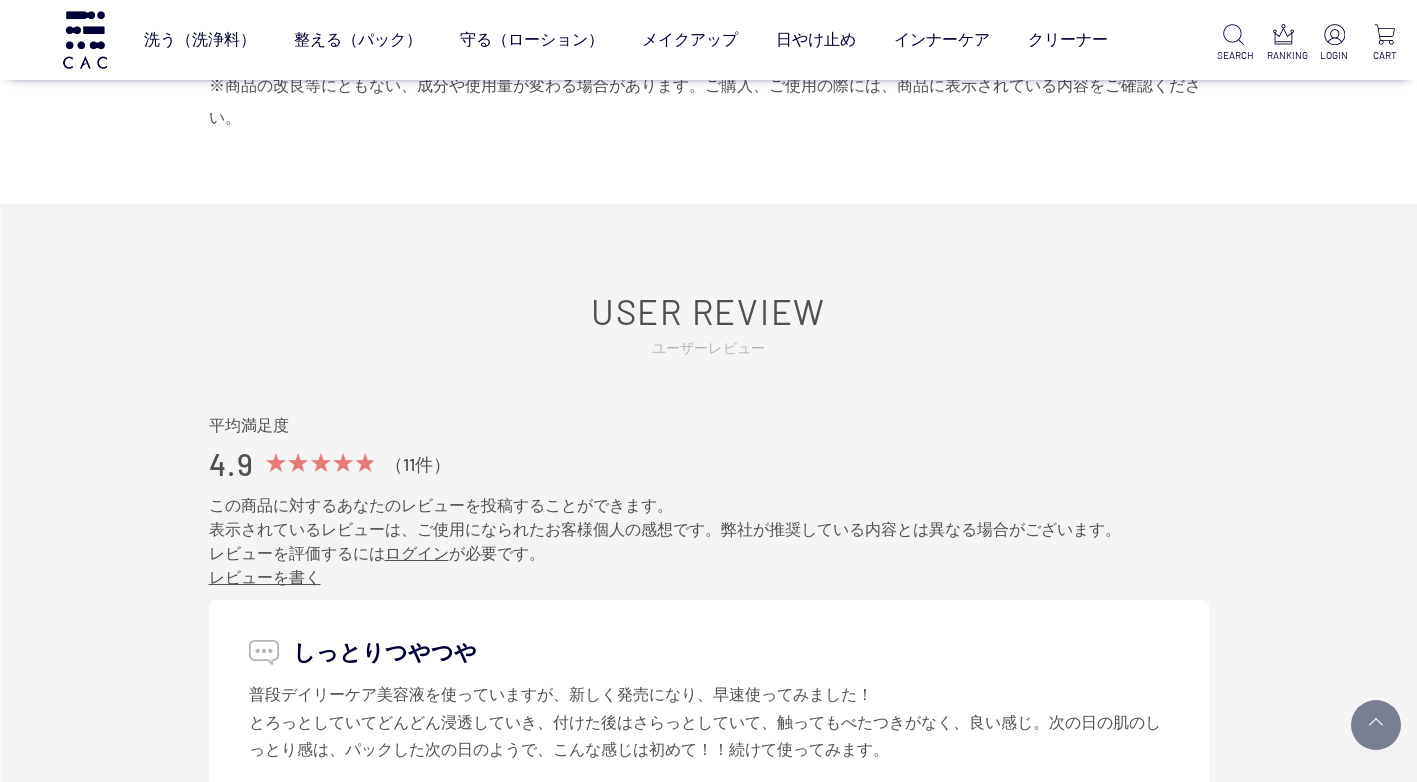 scroll, scrollTop: 10778, scrollLeft: 0, axis: vertical 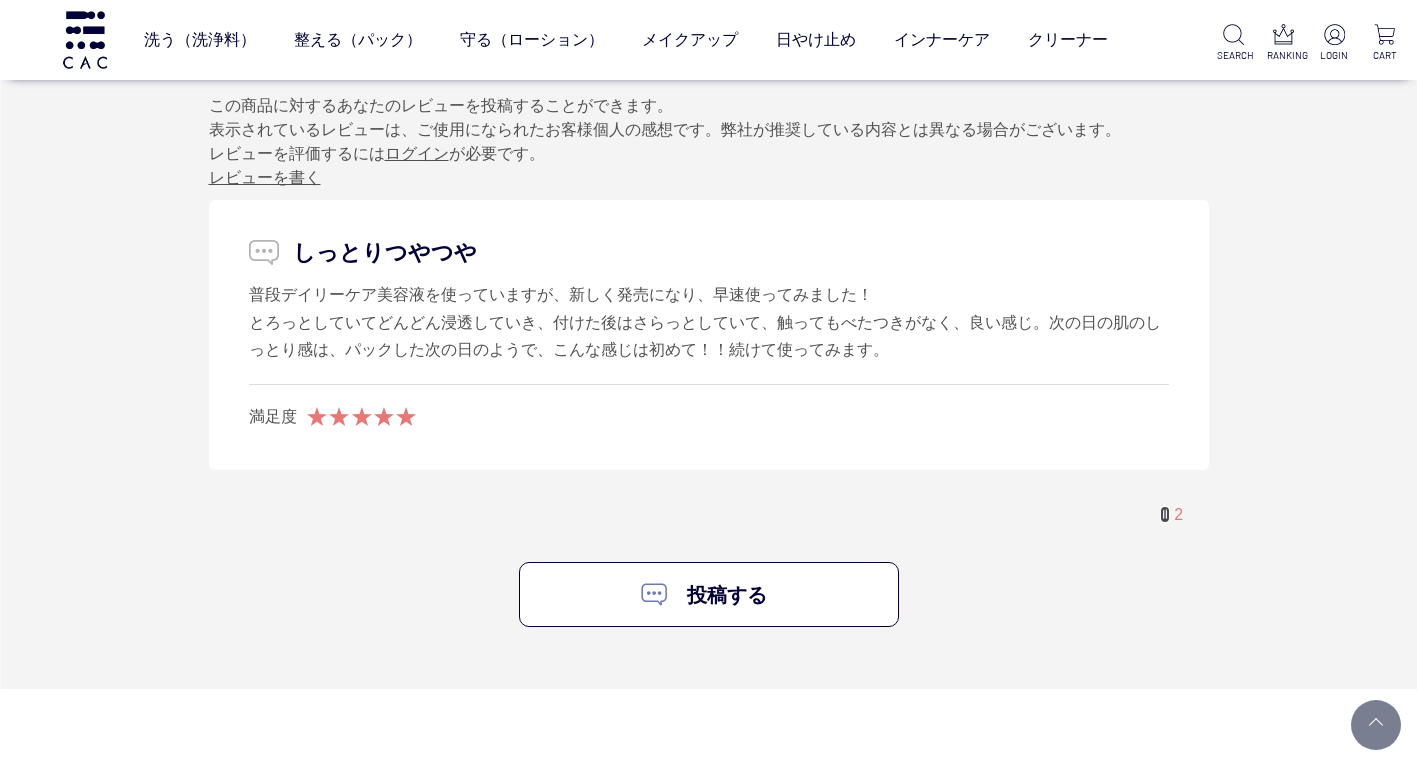click on "1" at bounding box center (1164, 514) 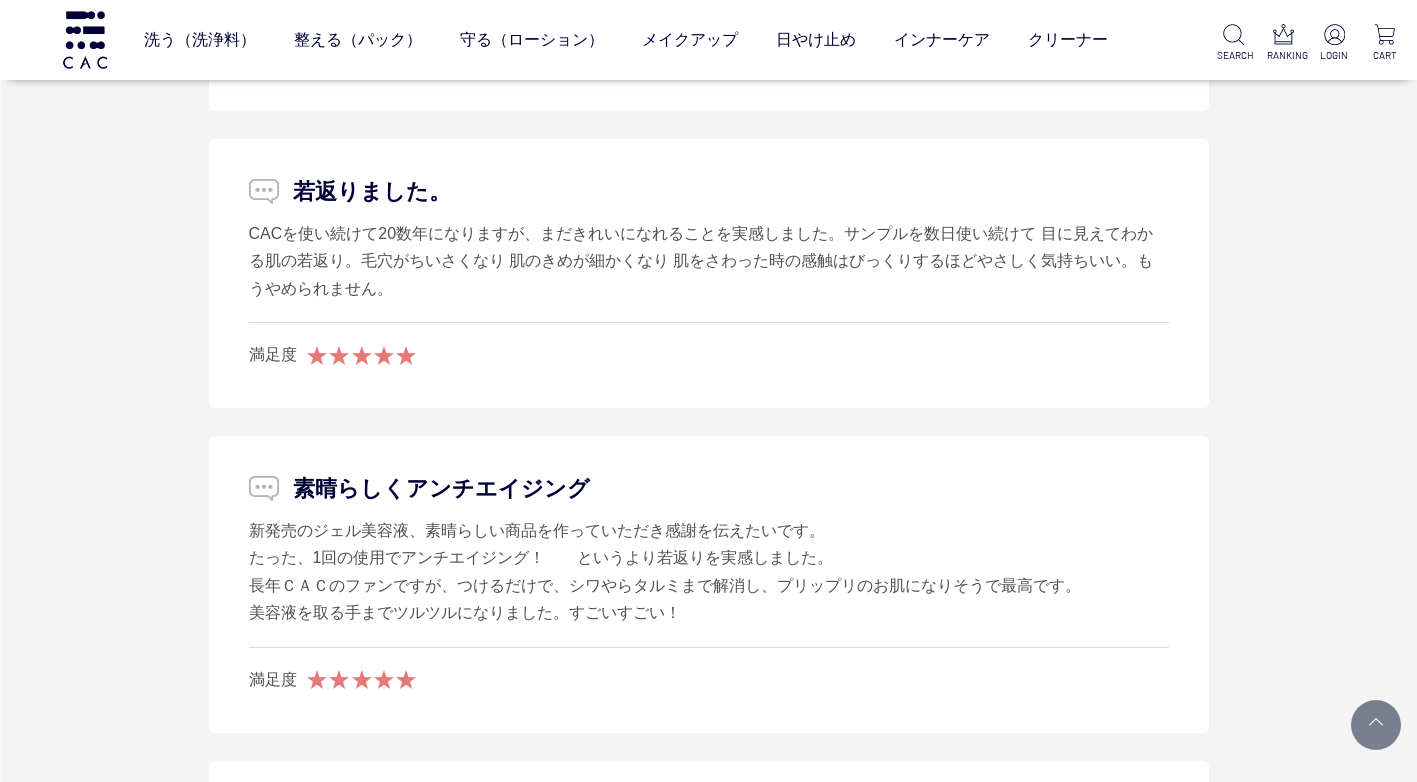 scroll, scrollTop: 12278, scrollLeft: 0, axis: vertical 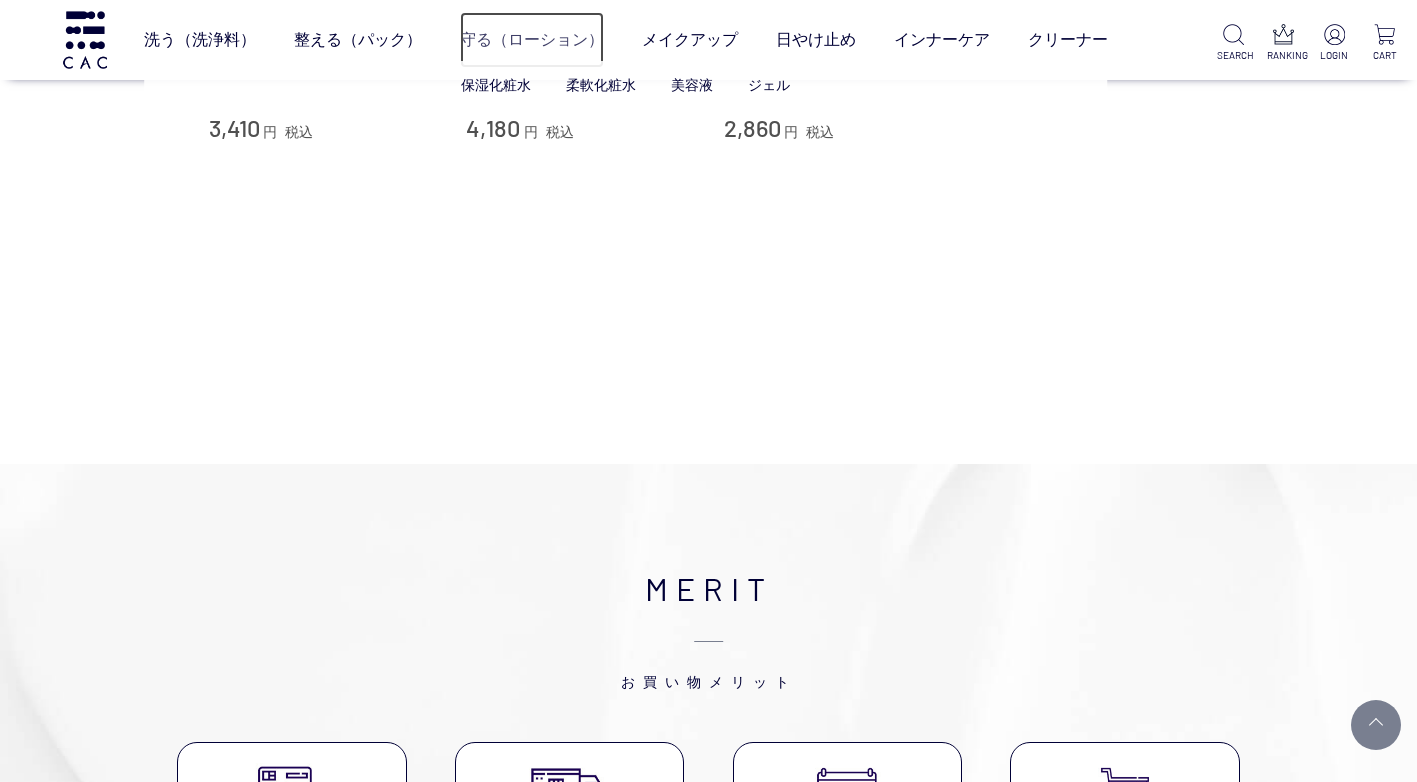 click on "守る（ローション）" at bounding box center [532, 40] 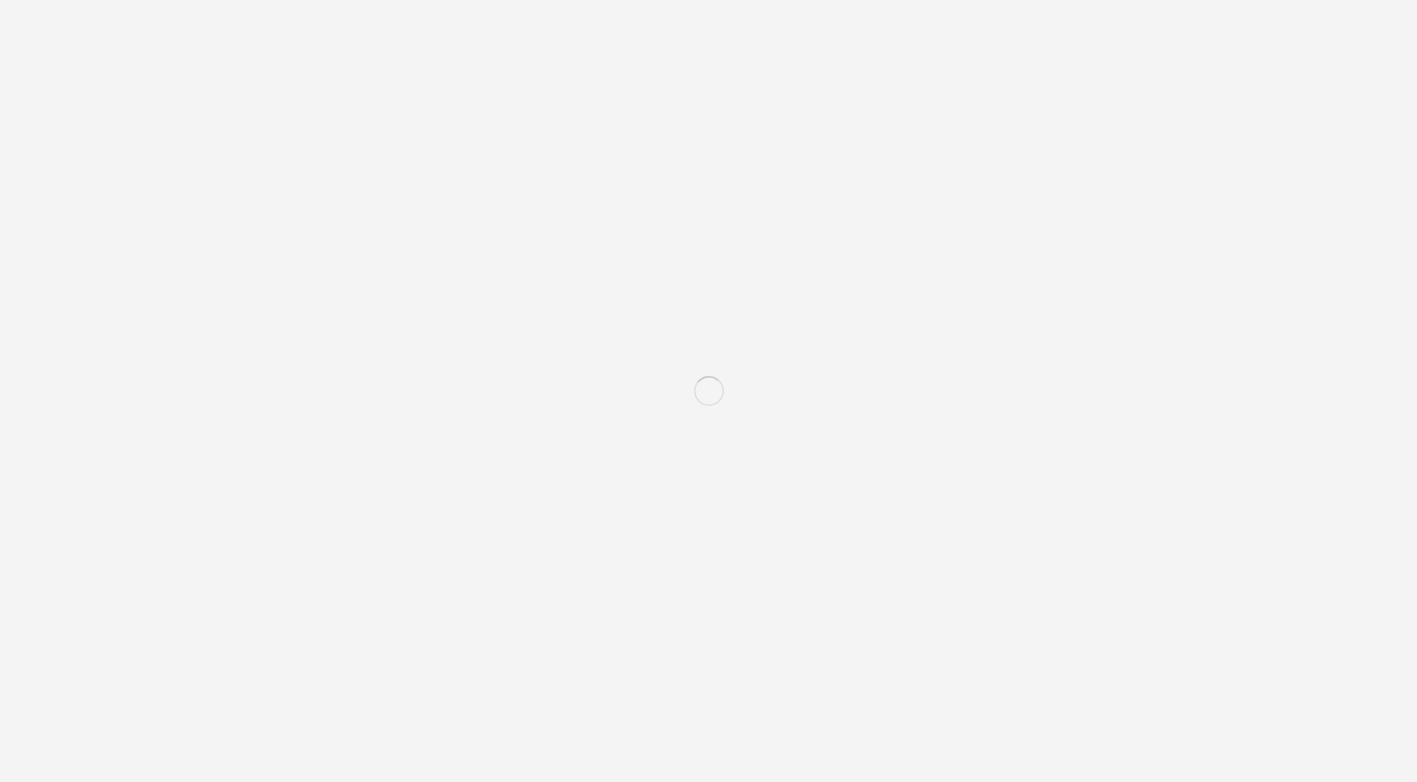 scroll, scrollTop: 0, scrollLeft: 0, axis: both 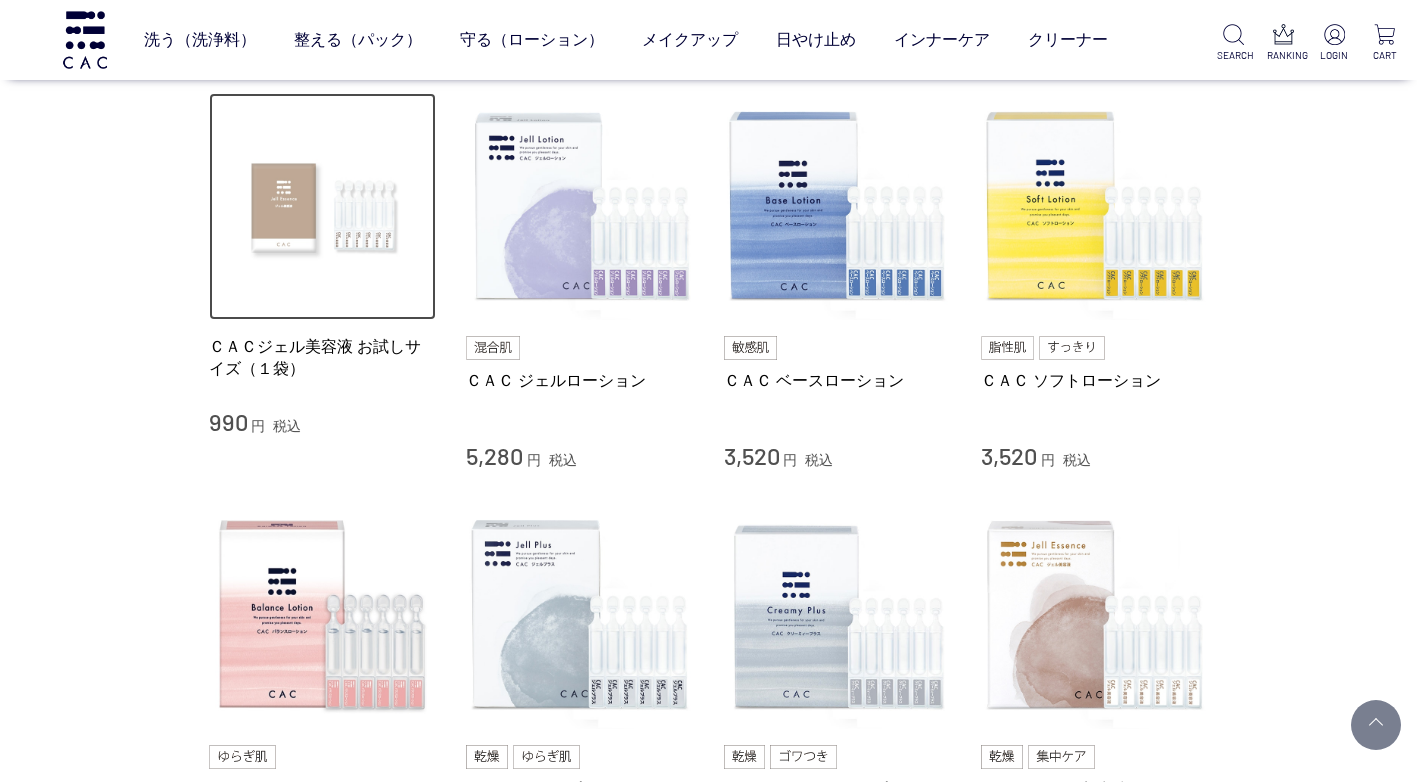 click at bounding box center [323, 207] 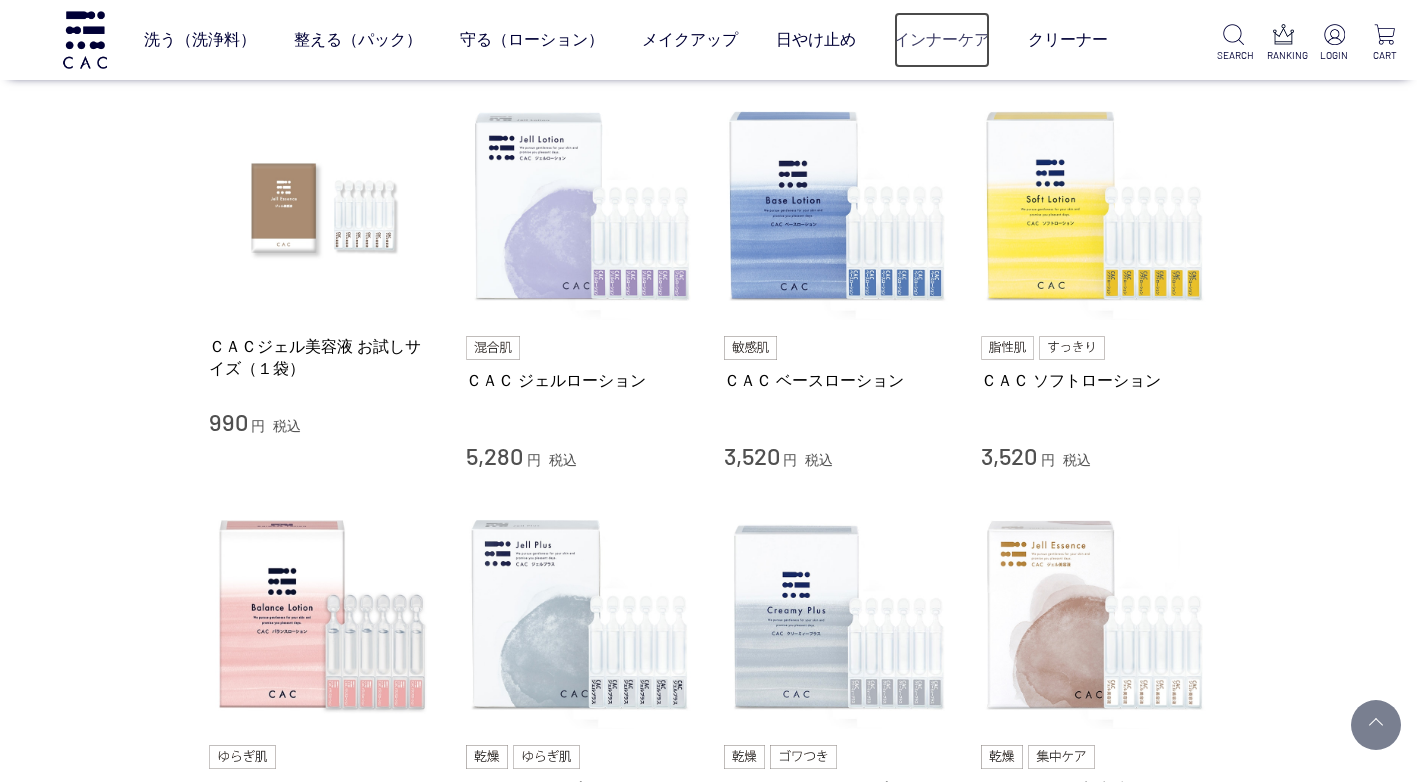 click on "インナーケア" at bounding box center [942, 40] 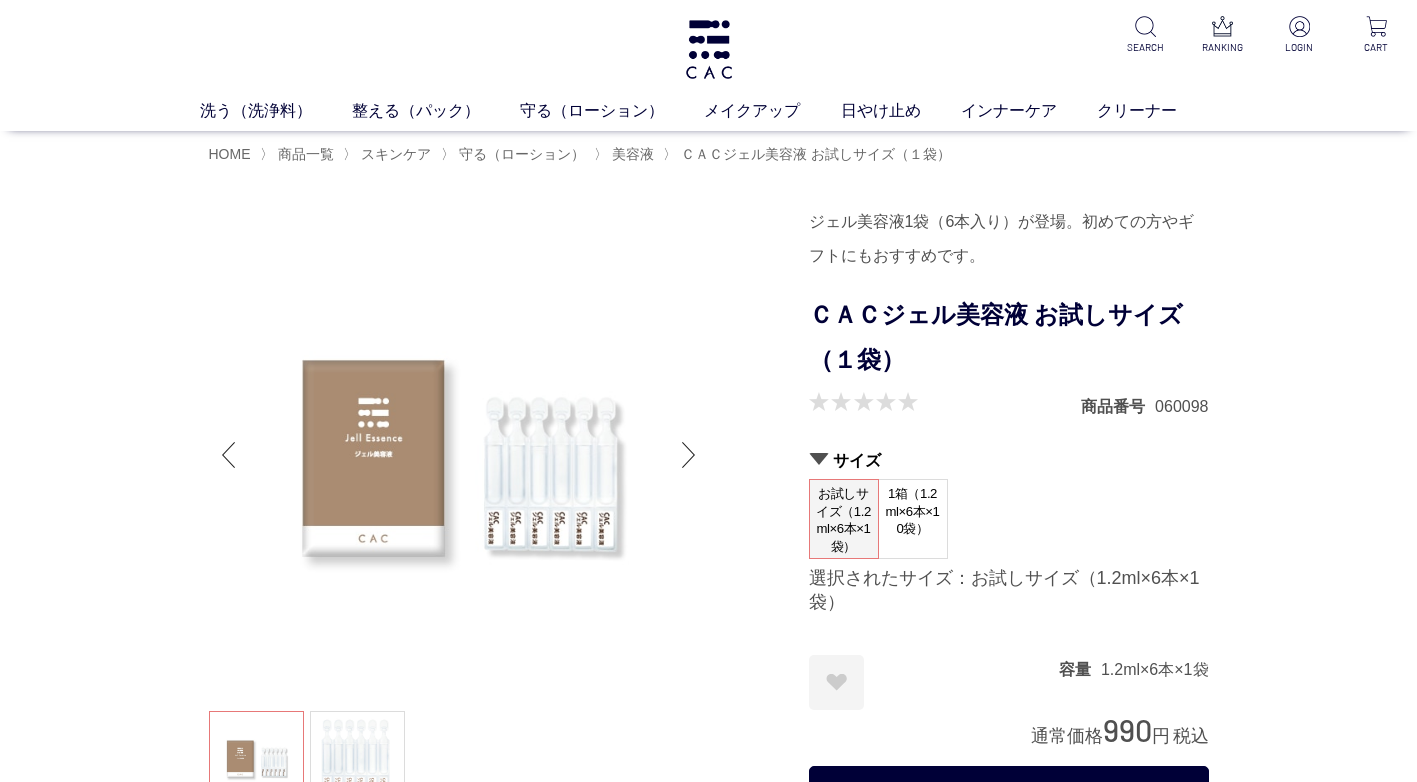 scroll, scrollTop: 0, scrollLeft: 0, axis: both 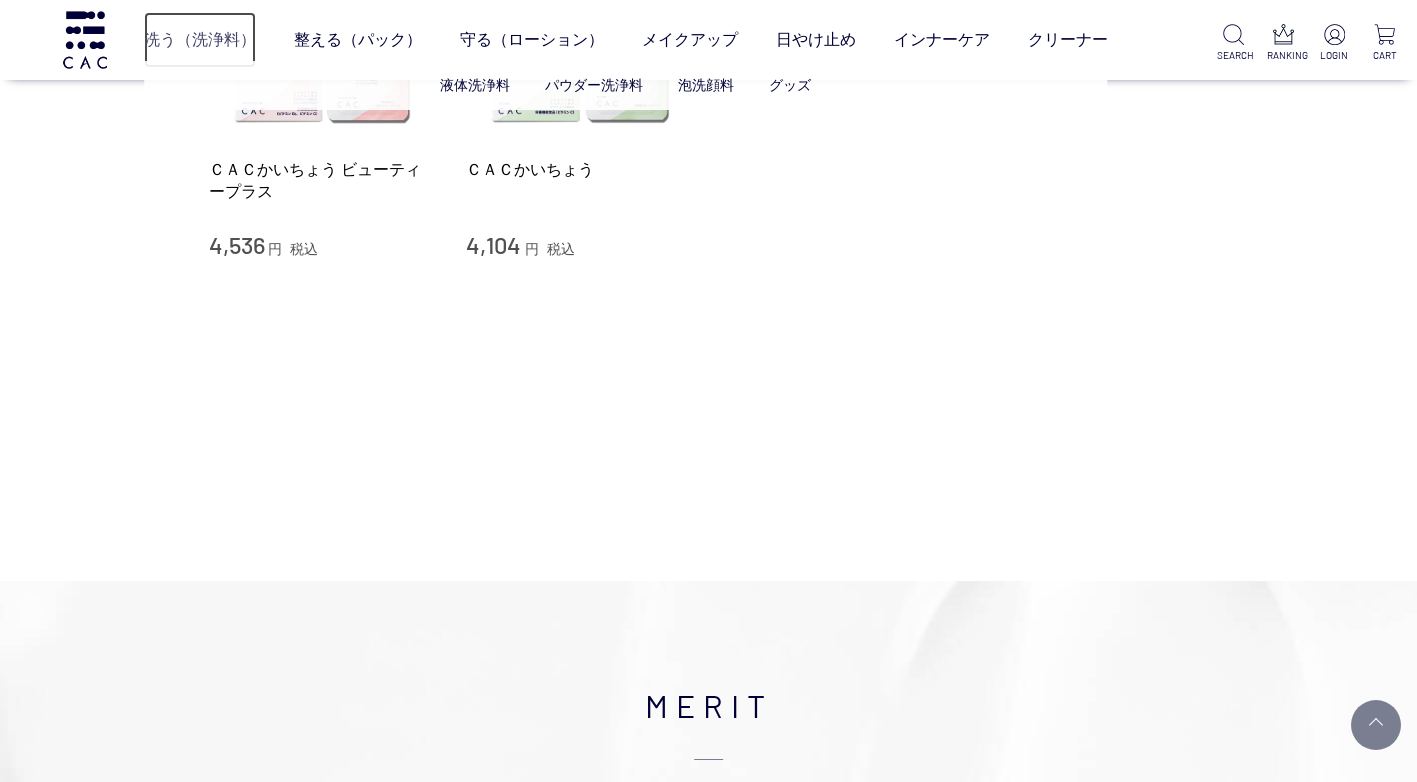click on "洗う（洗浄料）" at bounding box center [200, 40] 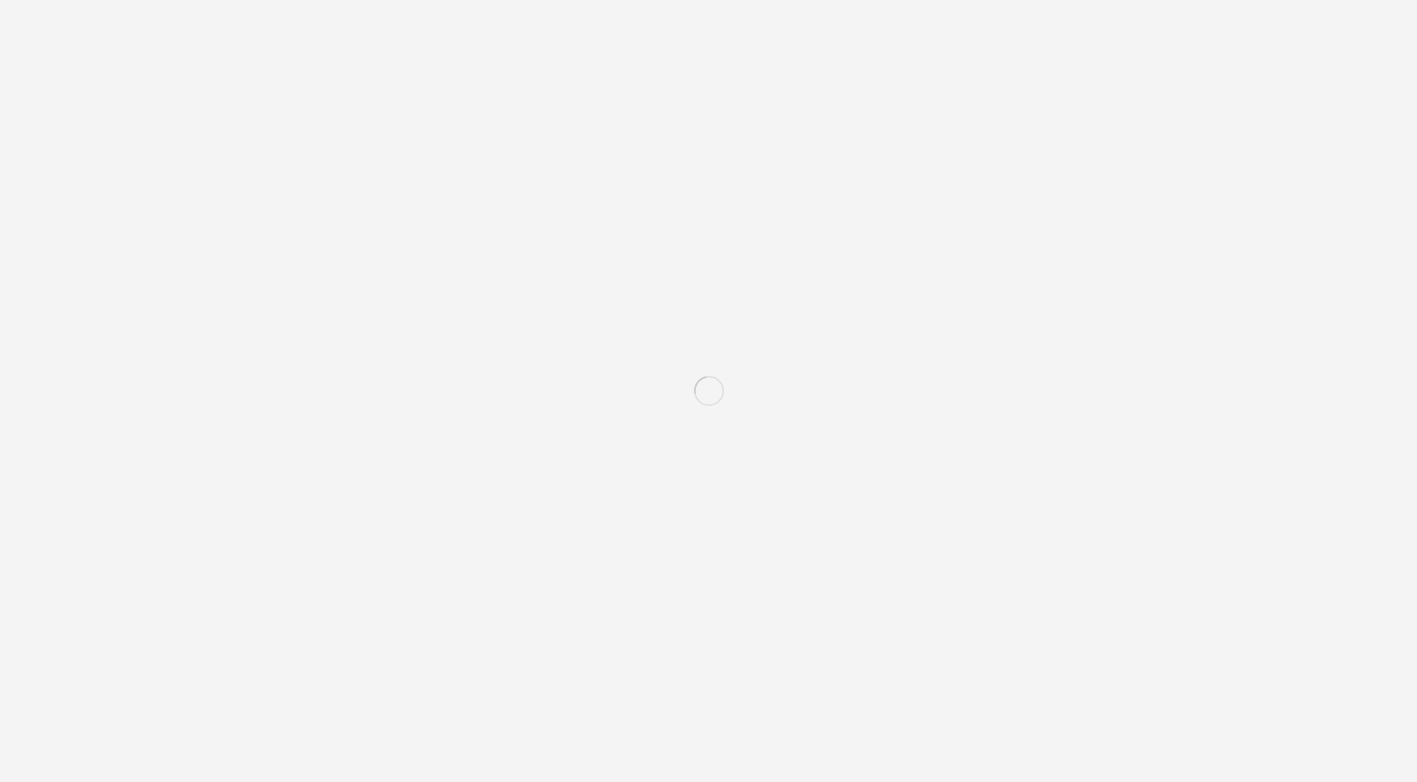 scroll, scrollTop: 0, scrollLeft: 0, axis: both 